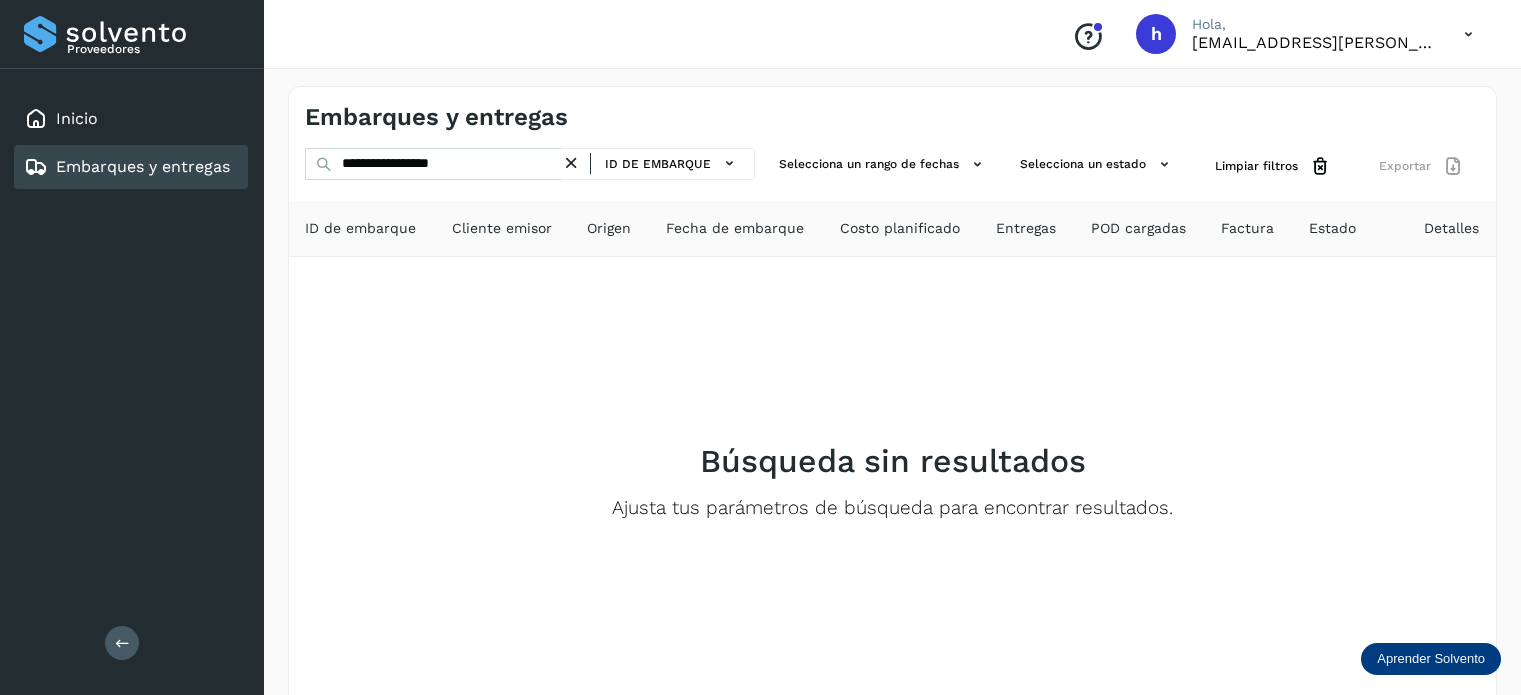 scroll, scrollTop: 0, scrollLeft: 0, axis: both 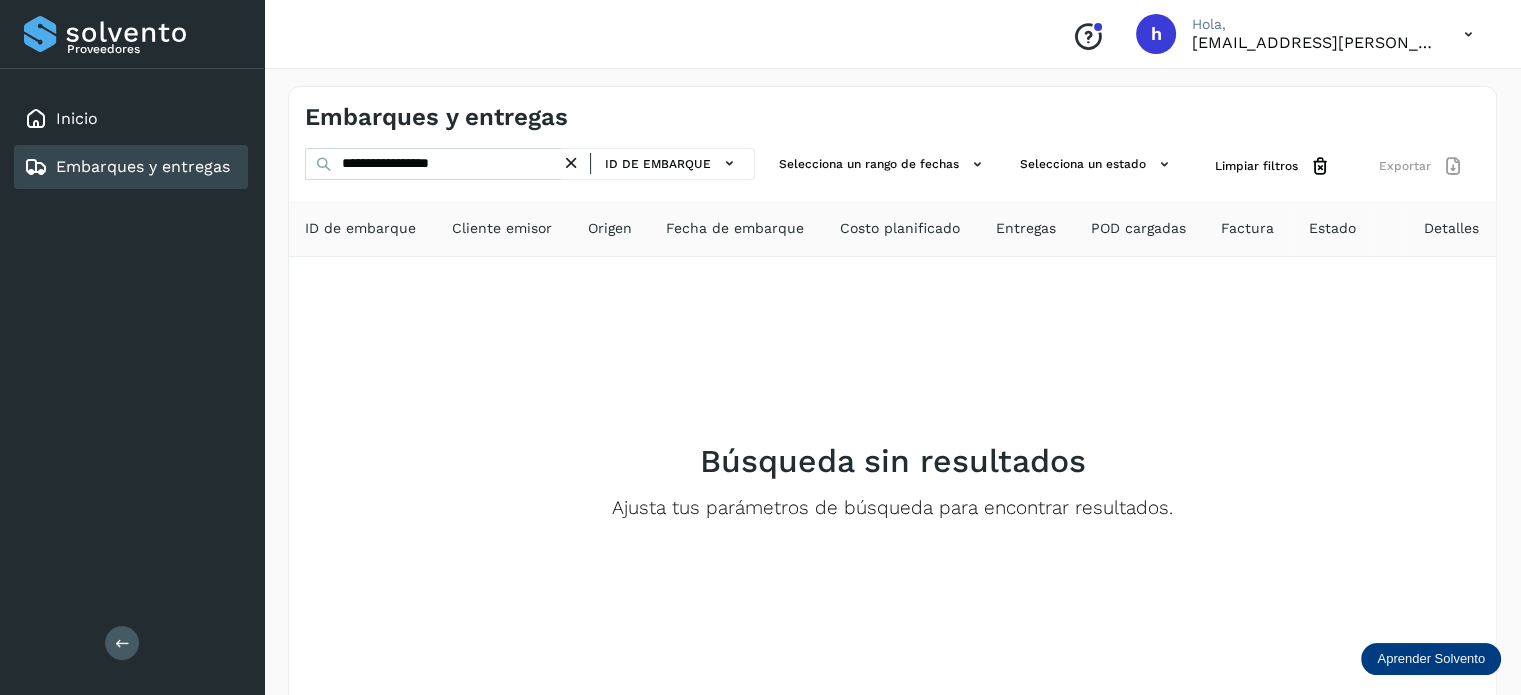 click at bounding box center (571, 163) 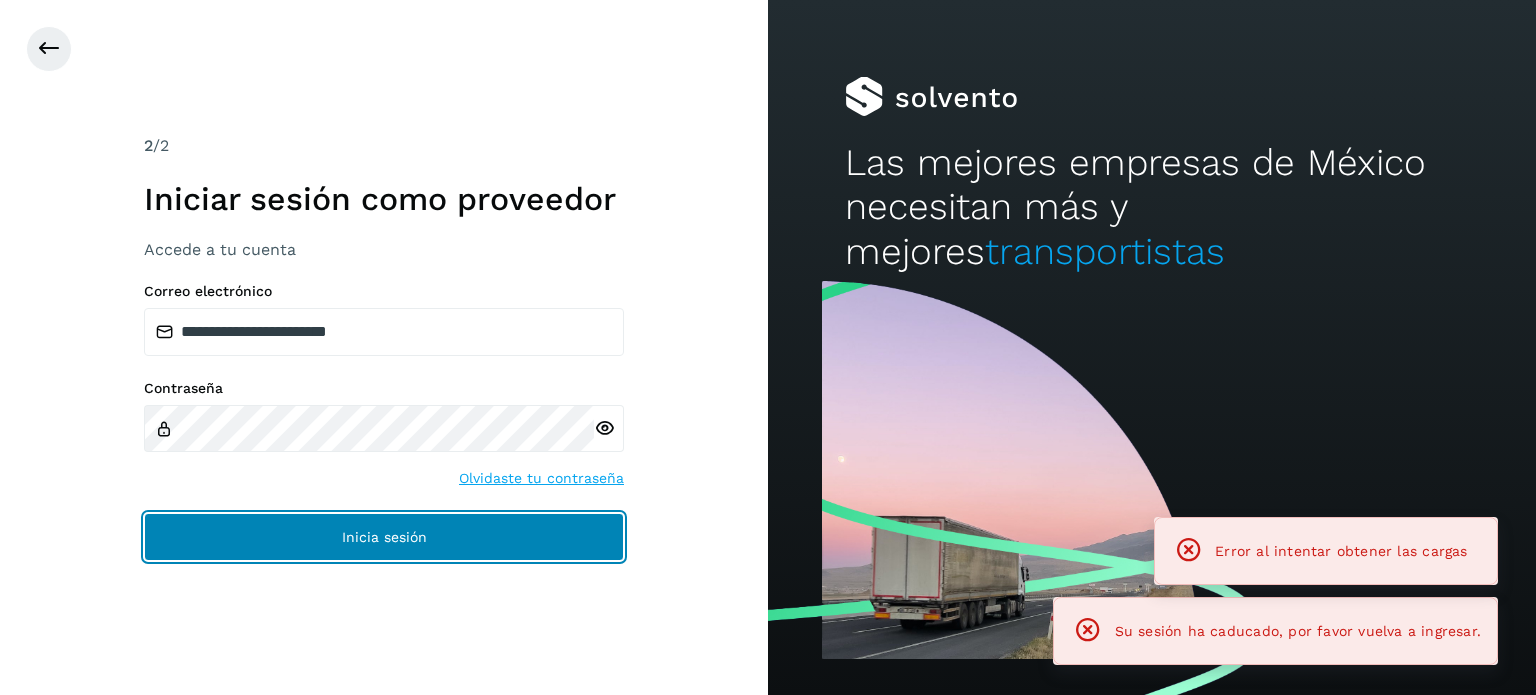 click on "Inicia sesión" at bounding box center [384, 537] 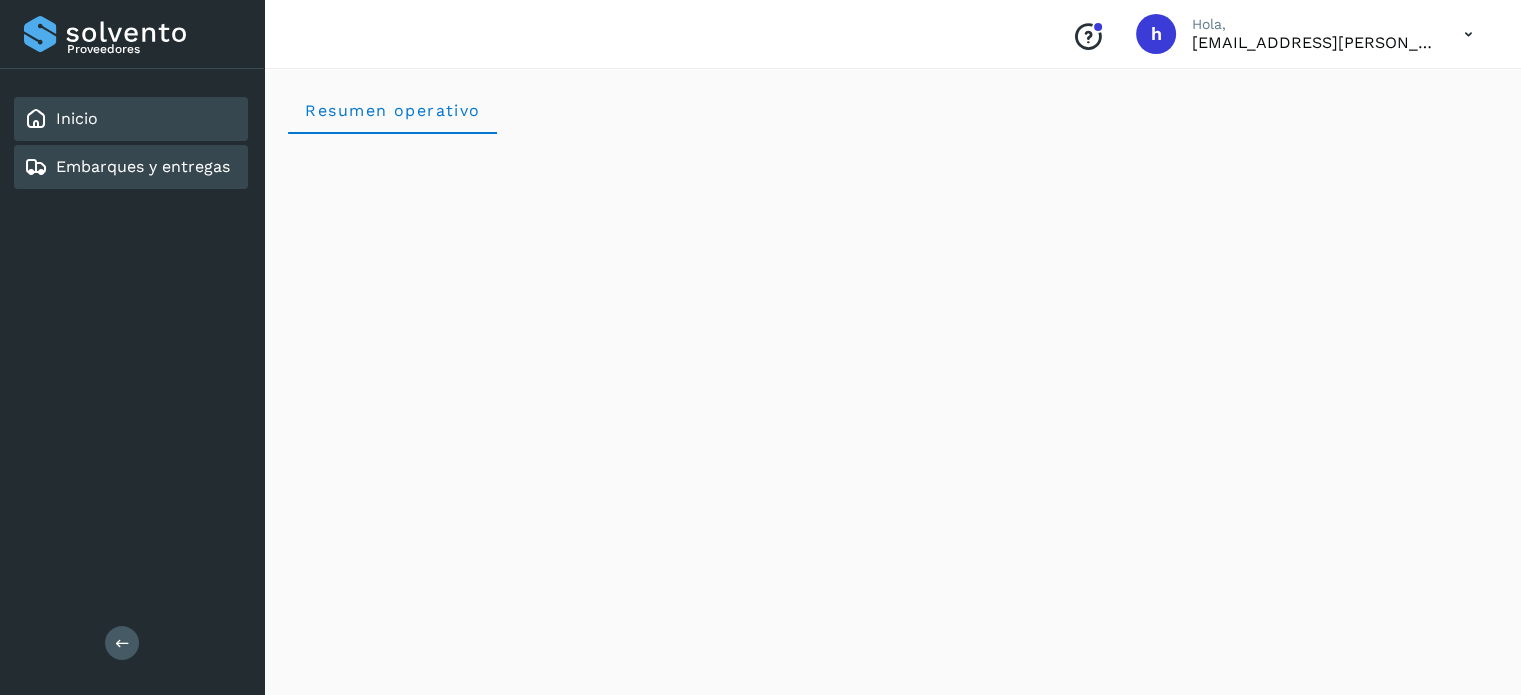 click on "Embarques y entregas" at bounding box center (143, 166) 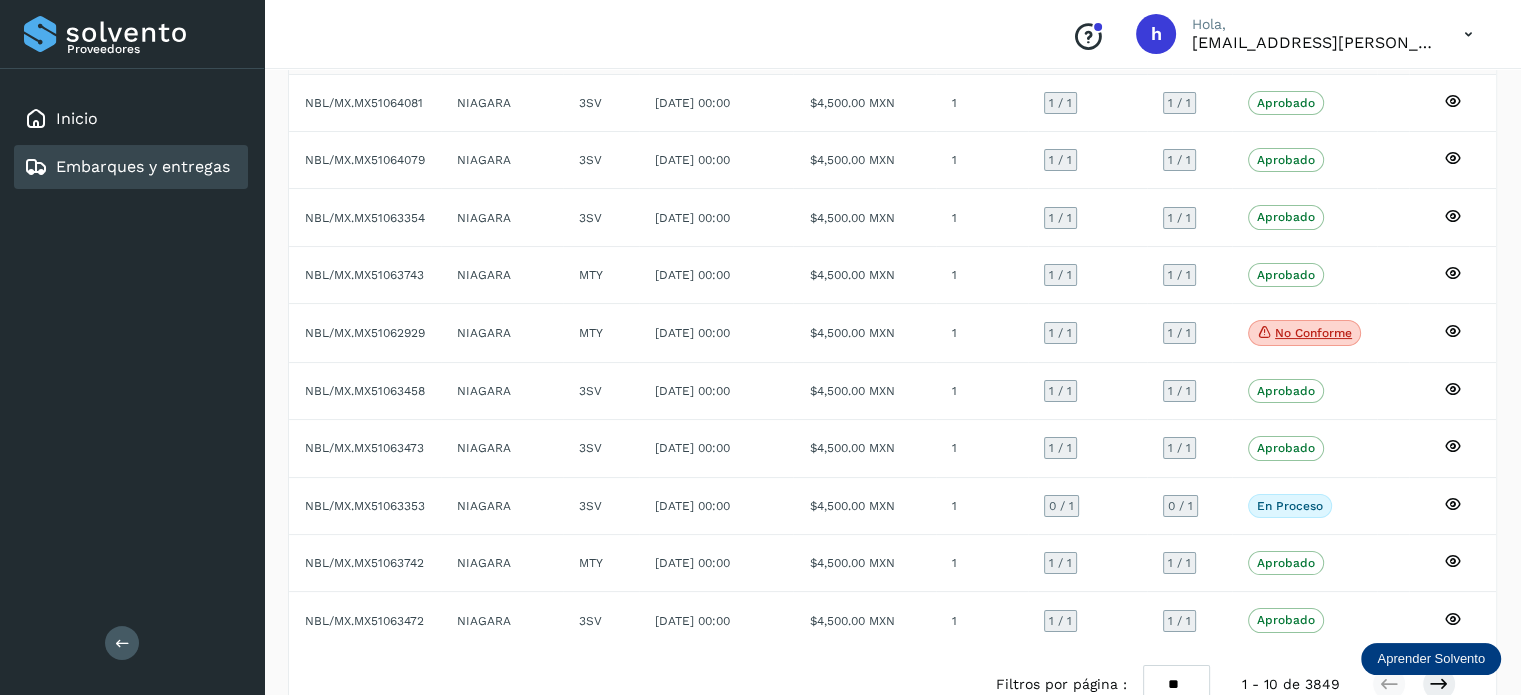 scroll, scrollTop: 225, scrollLeft: 0, axis: vertical 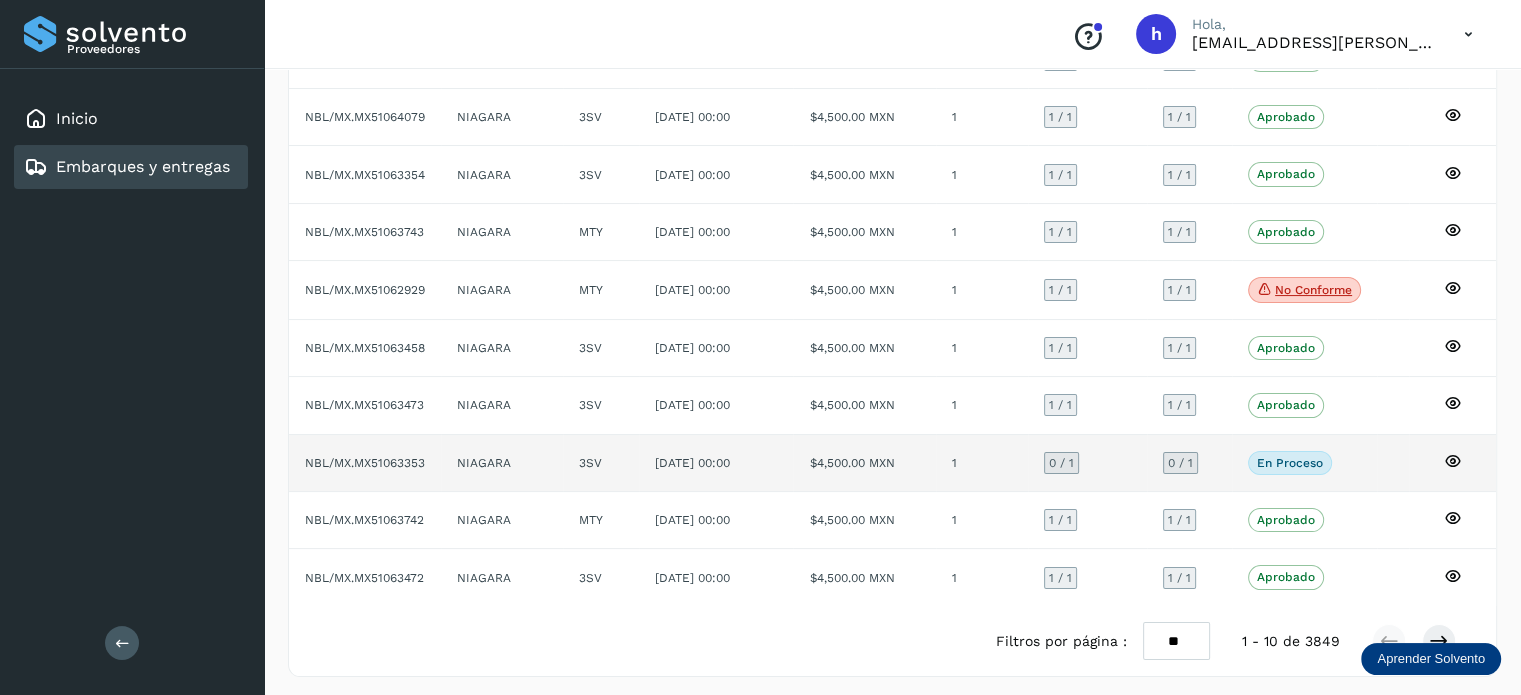 click on "En proceso" 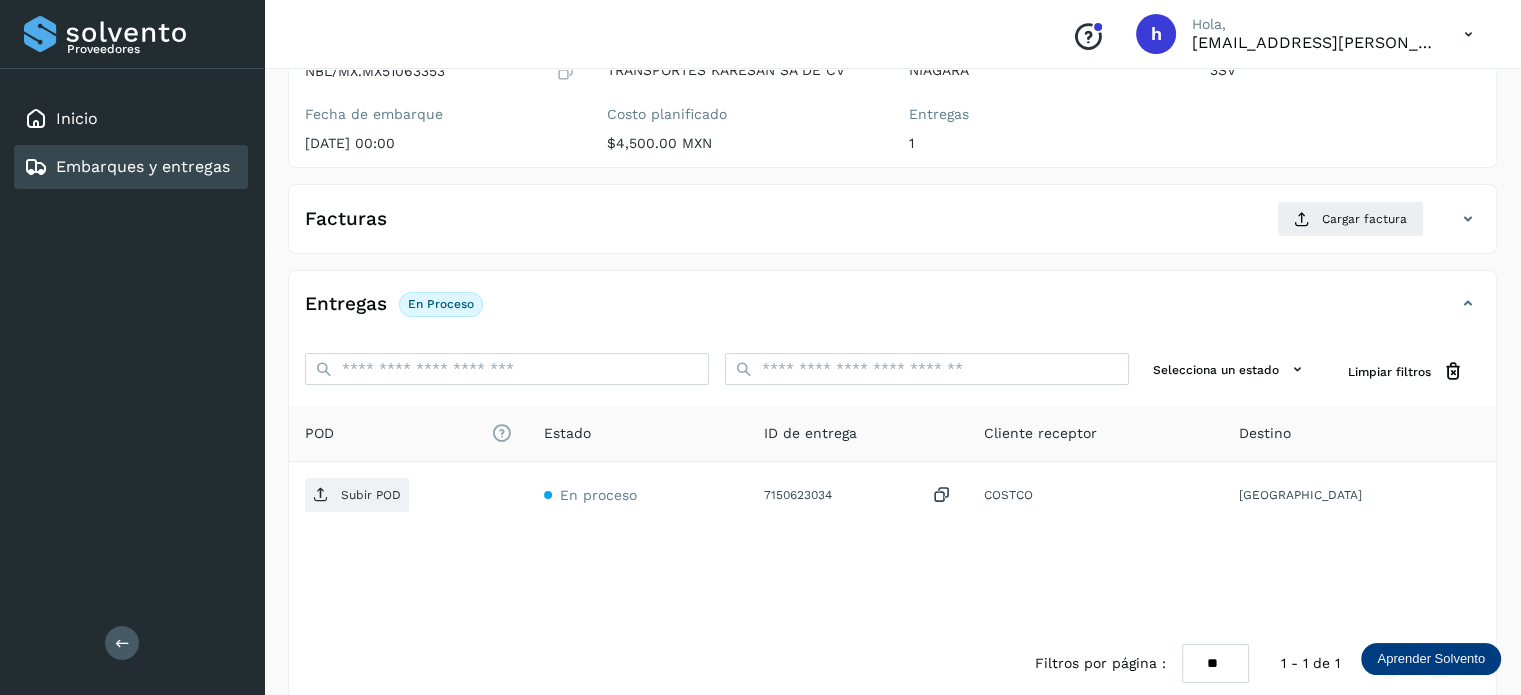scroll, scrollTop: 0, scrollLeft: 0, axis: both 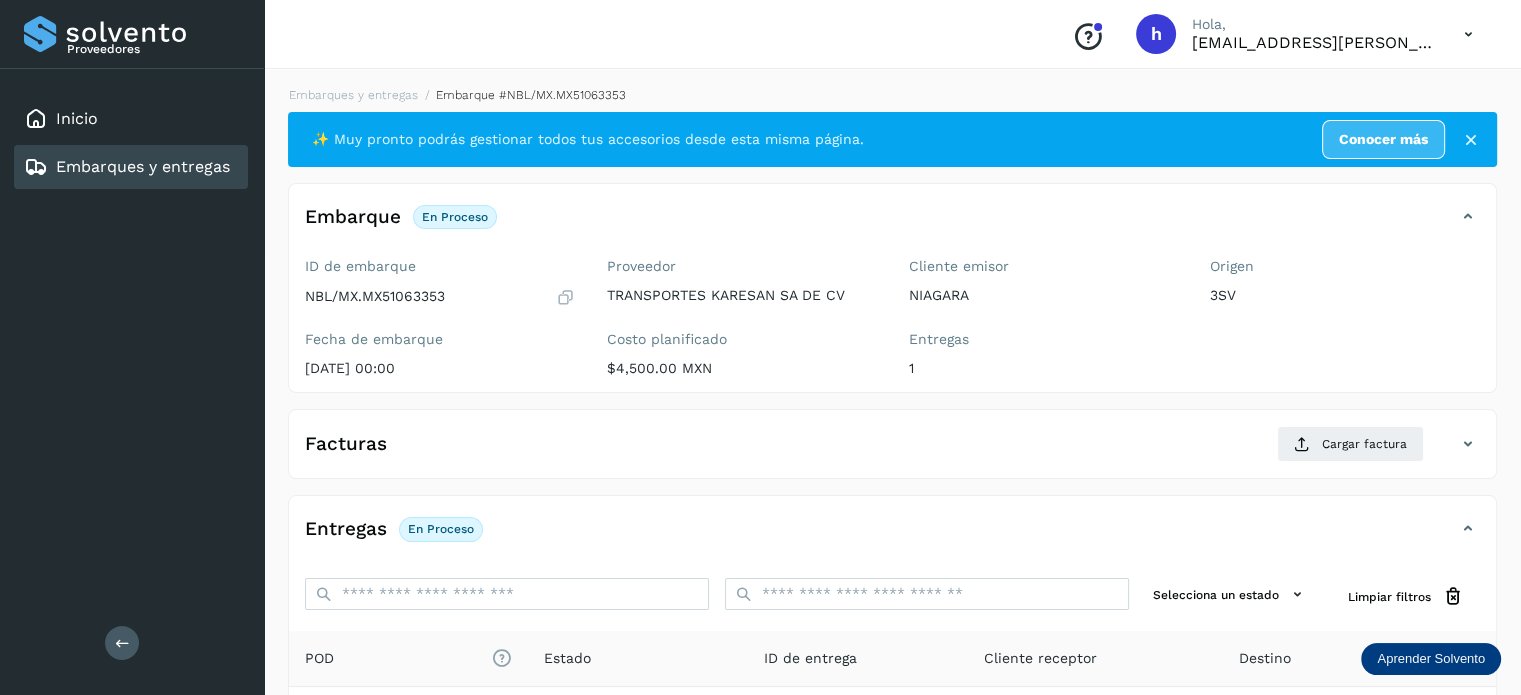 click at bounding box center (565, 297) 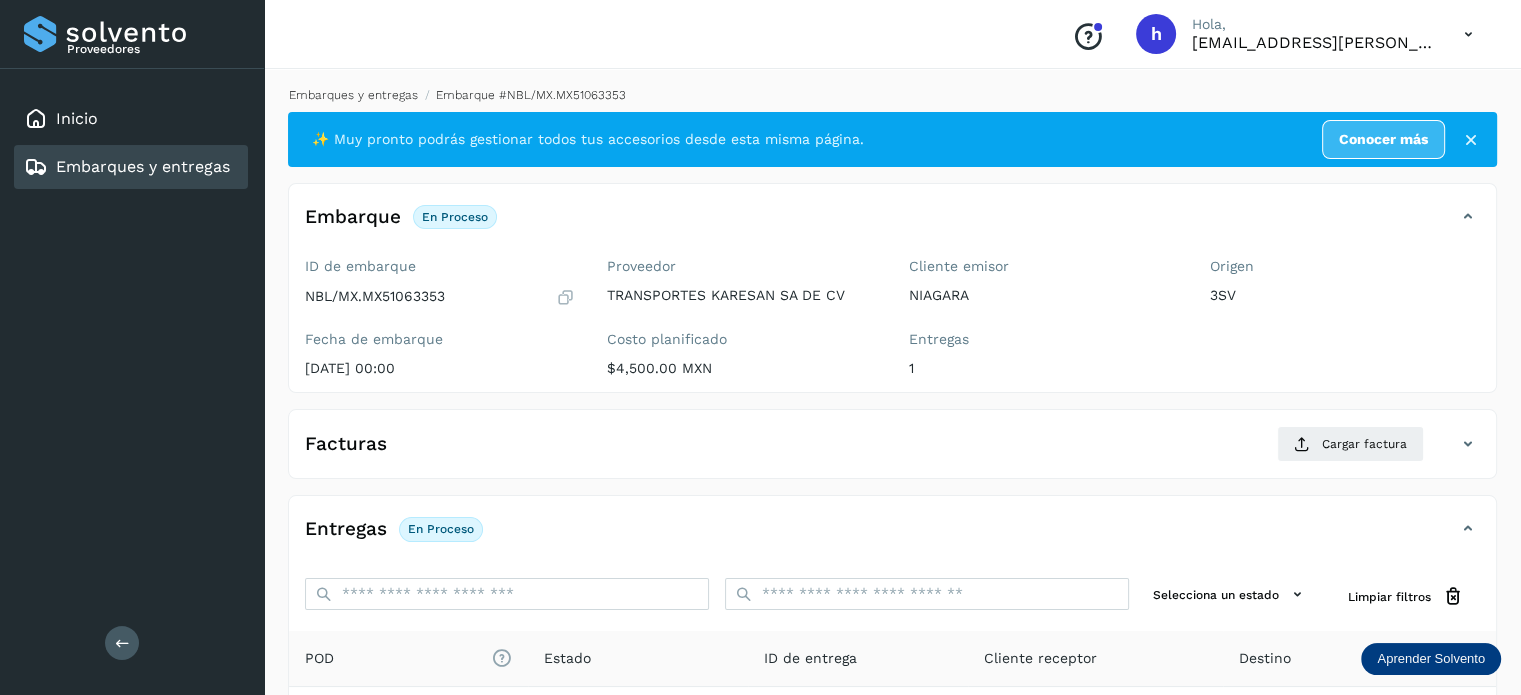 click on "Embarques y entregas" at bounding box center (353, 95) 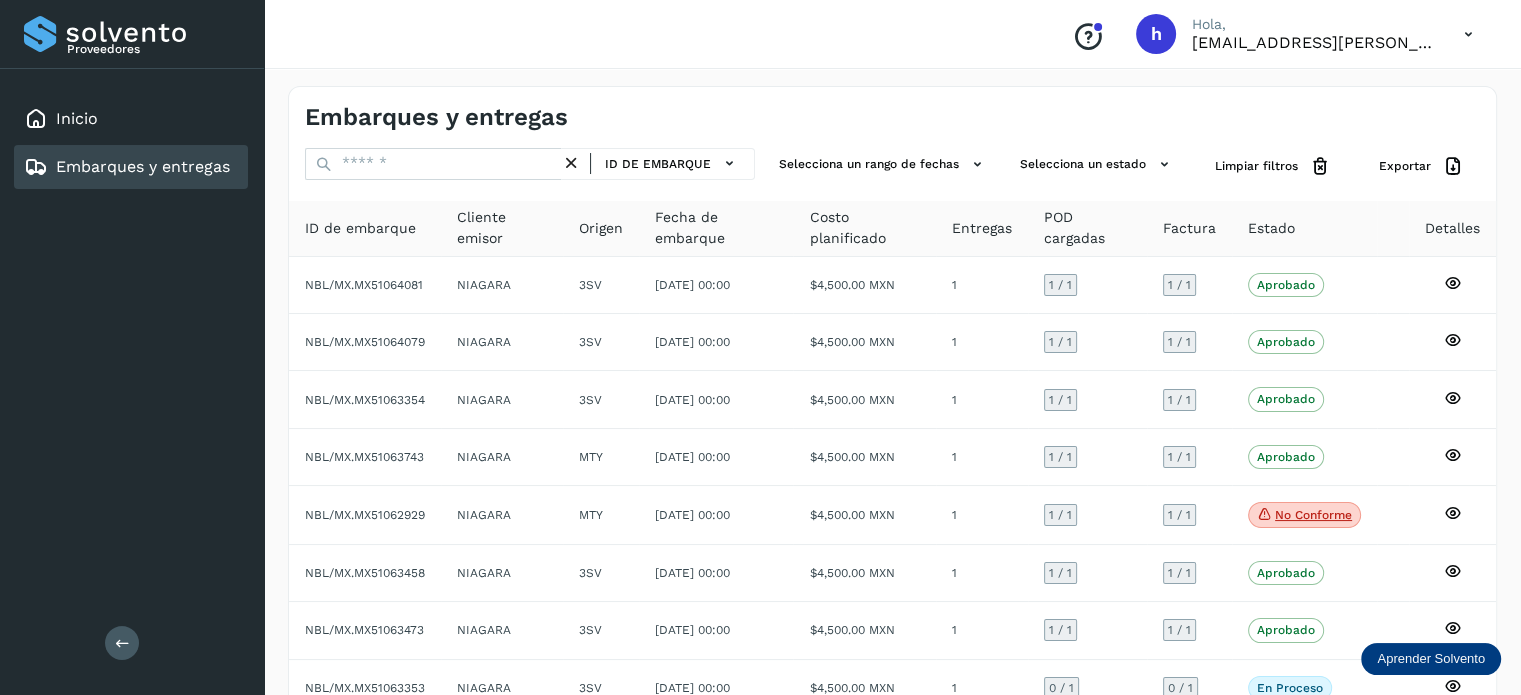 scroll, scrollTop: 225, scrollLeft: 0, axis: vertical 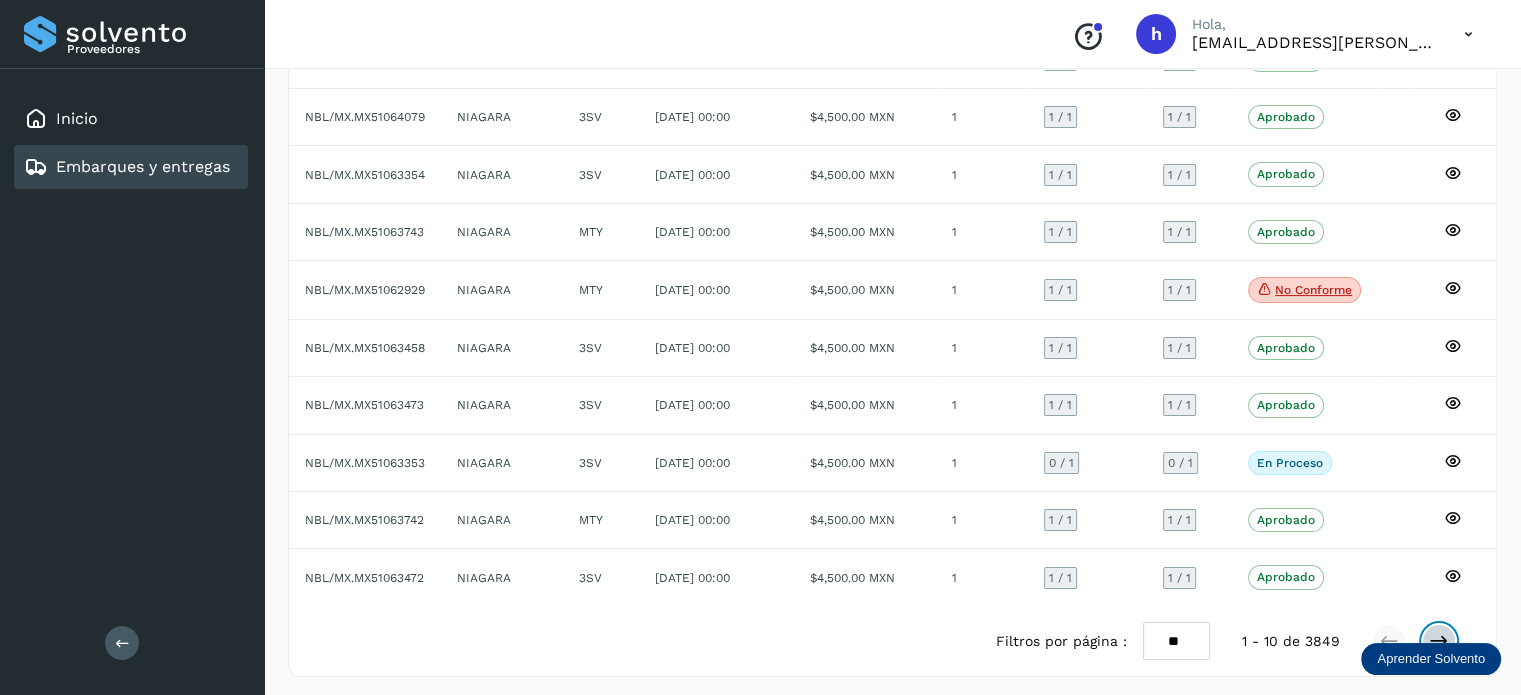 click at bounding box center [1439, 641] 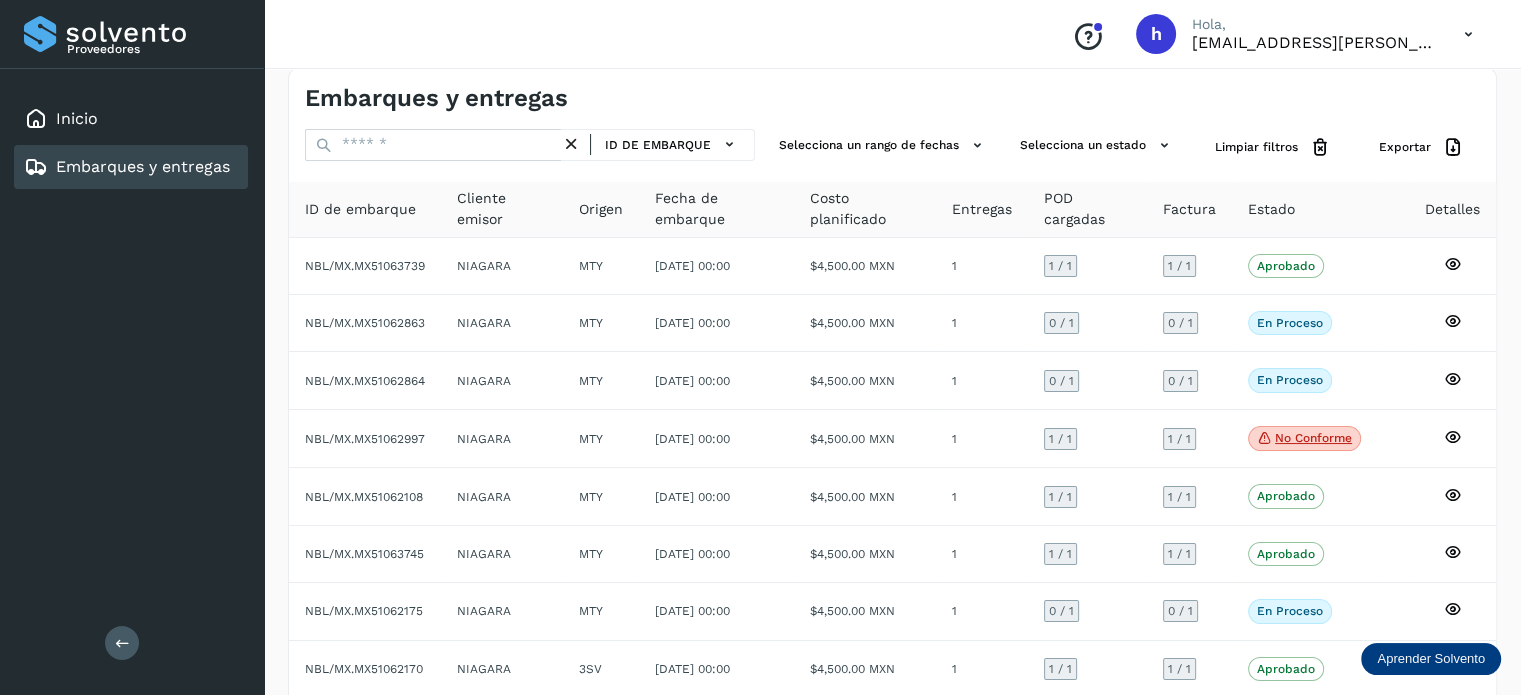 scroll, scrollTop: 0, scrollLeft: 0, axis: both 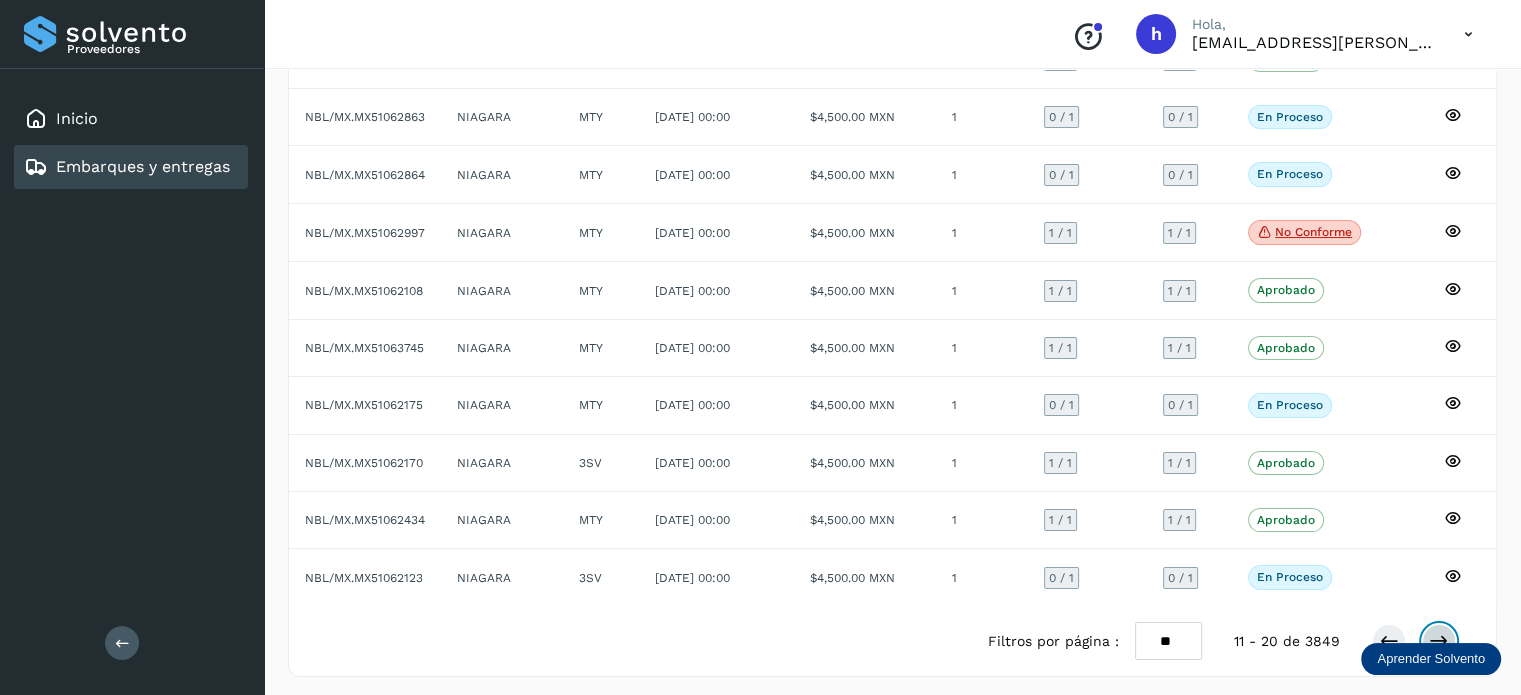click at bounding box center [1439, 641] 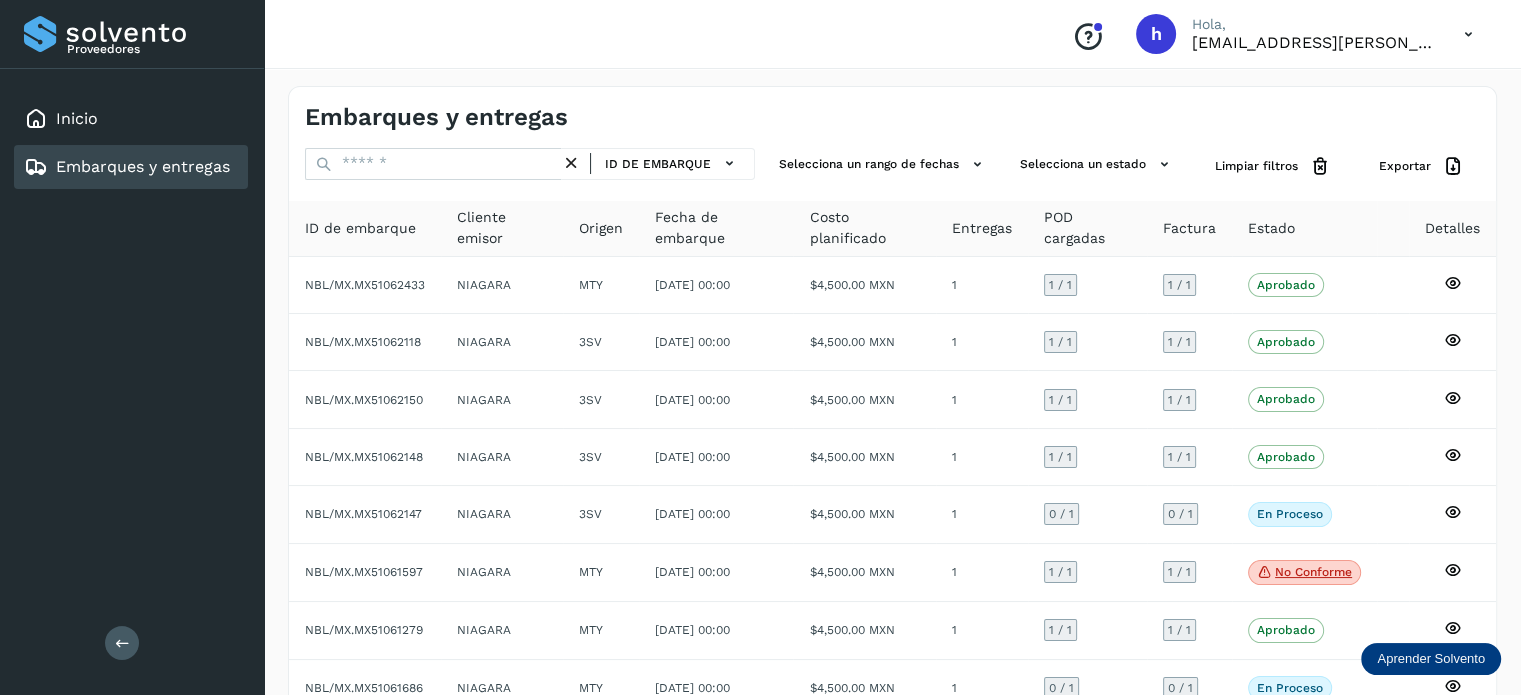 scroll, scrollTop: 225, scrollLeft: 0, axis: vertical 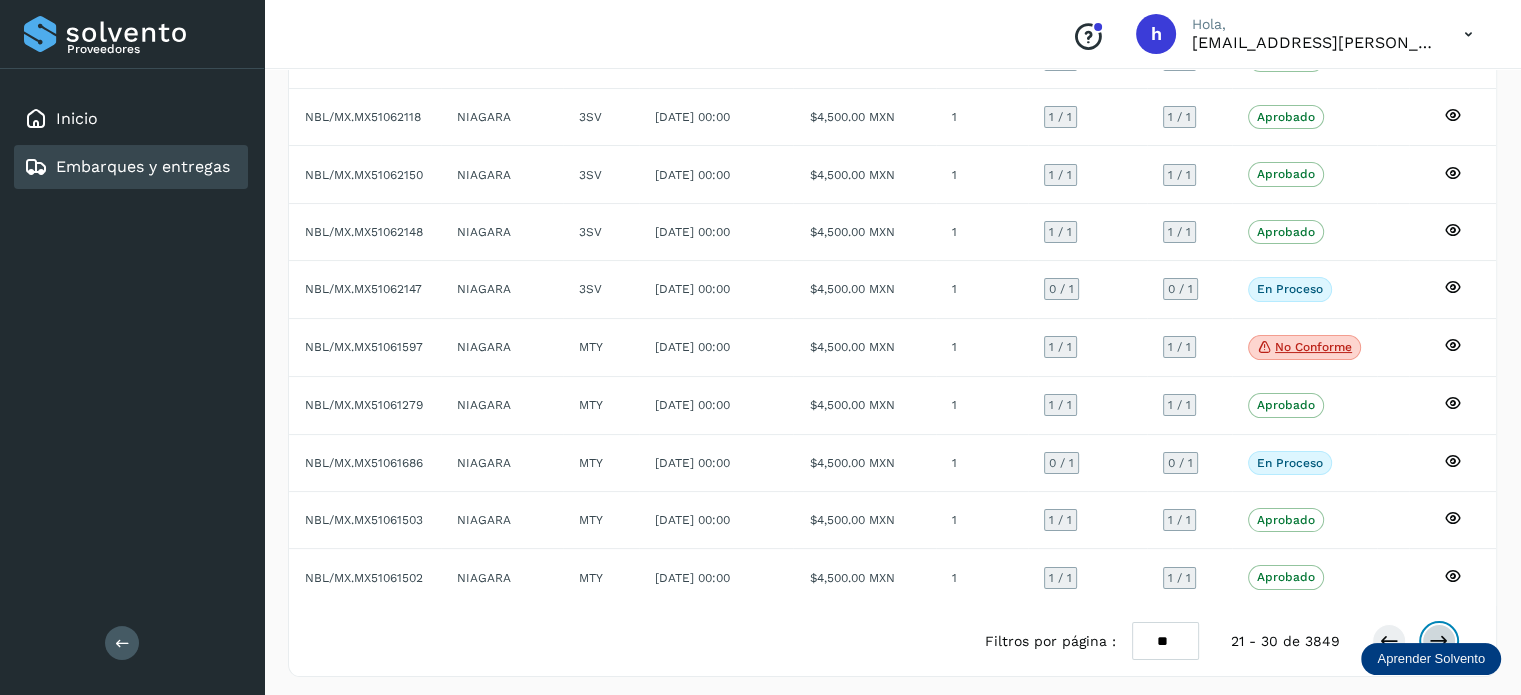 click at bounding box center (1439, 641) 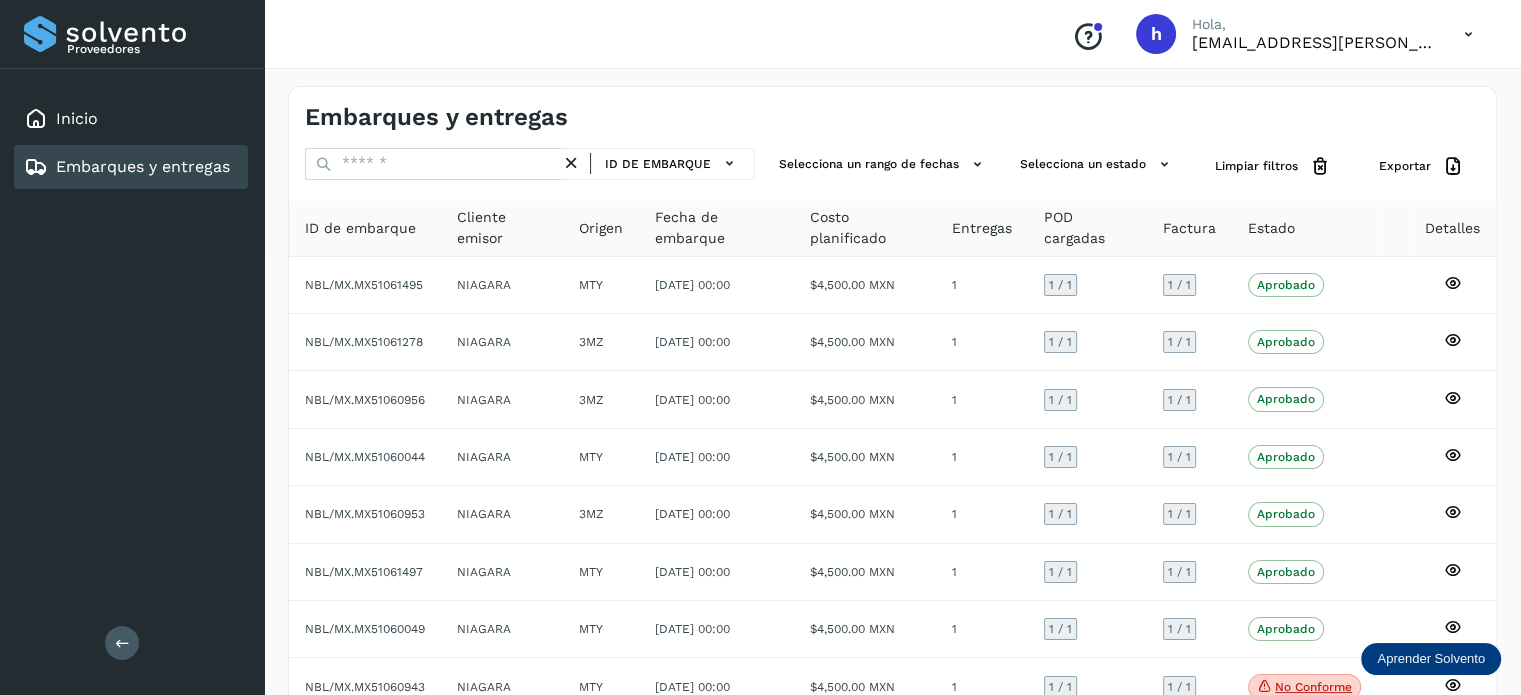 scroll, scrollTop: 225, scrollLeft: 0, axis: vertical 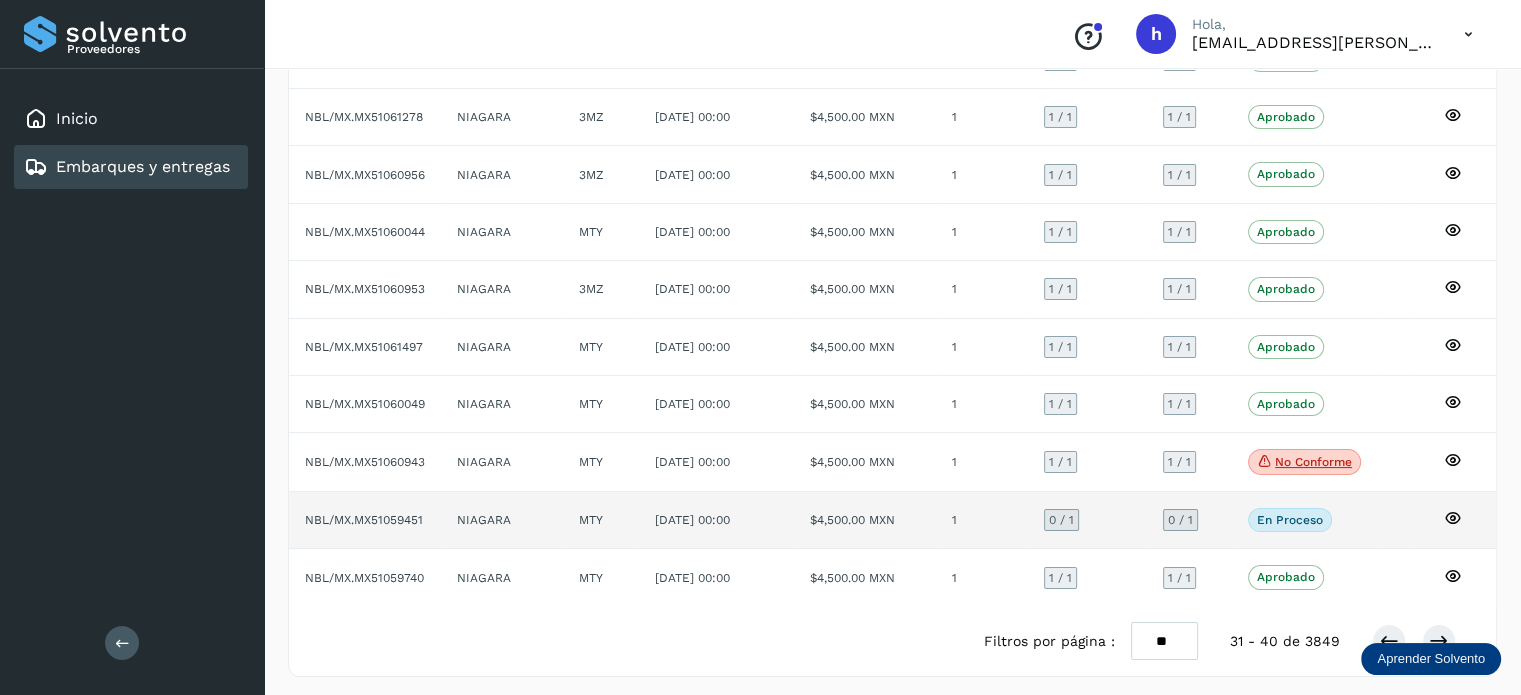 click on "$4,500.00 MXN" 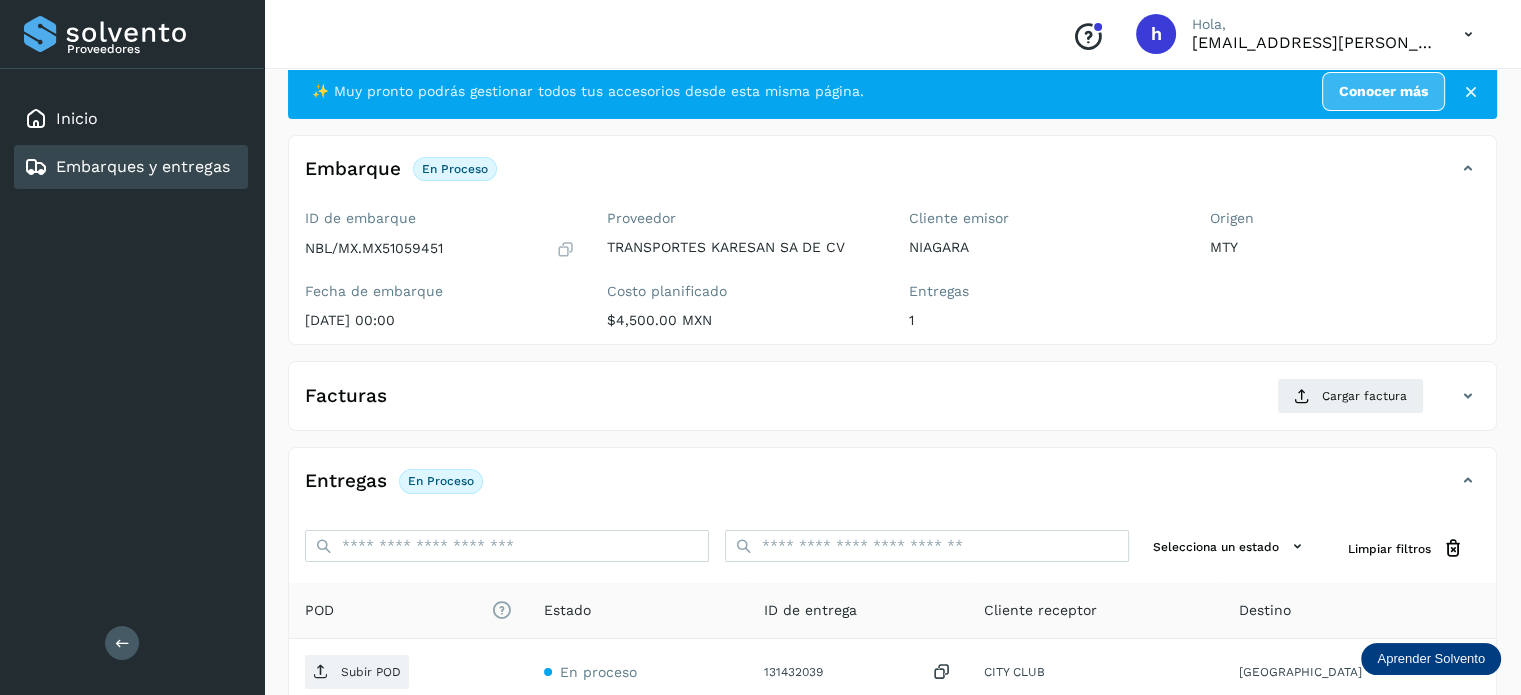 scroll, scrollTop: 0, scrollLeft: 0, axis: both 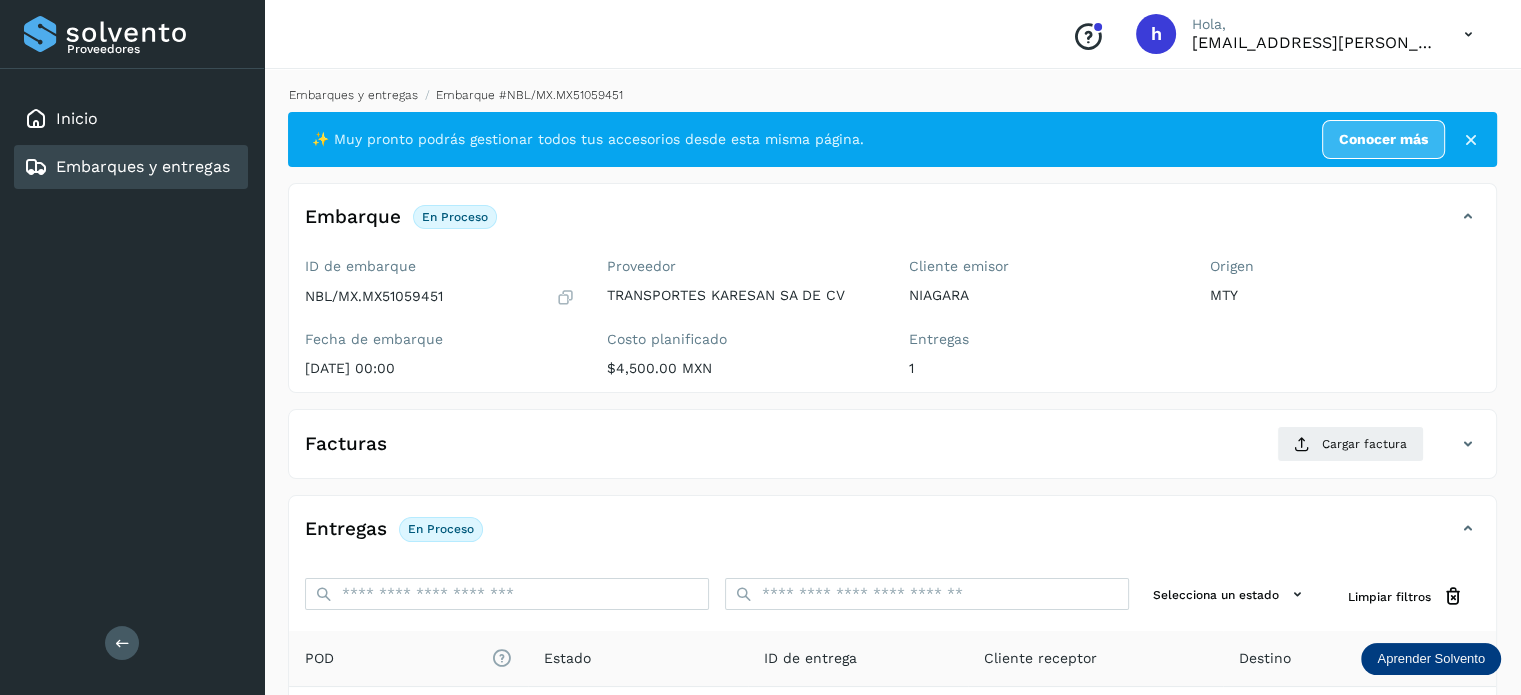 click on "Embarques y entregas" at bounding box center (353, 95) 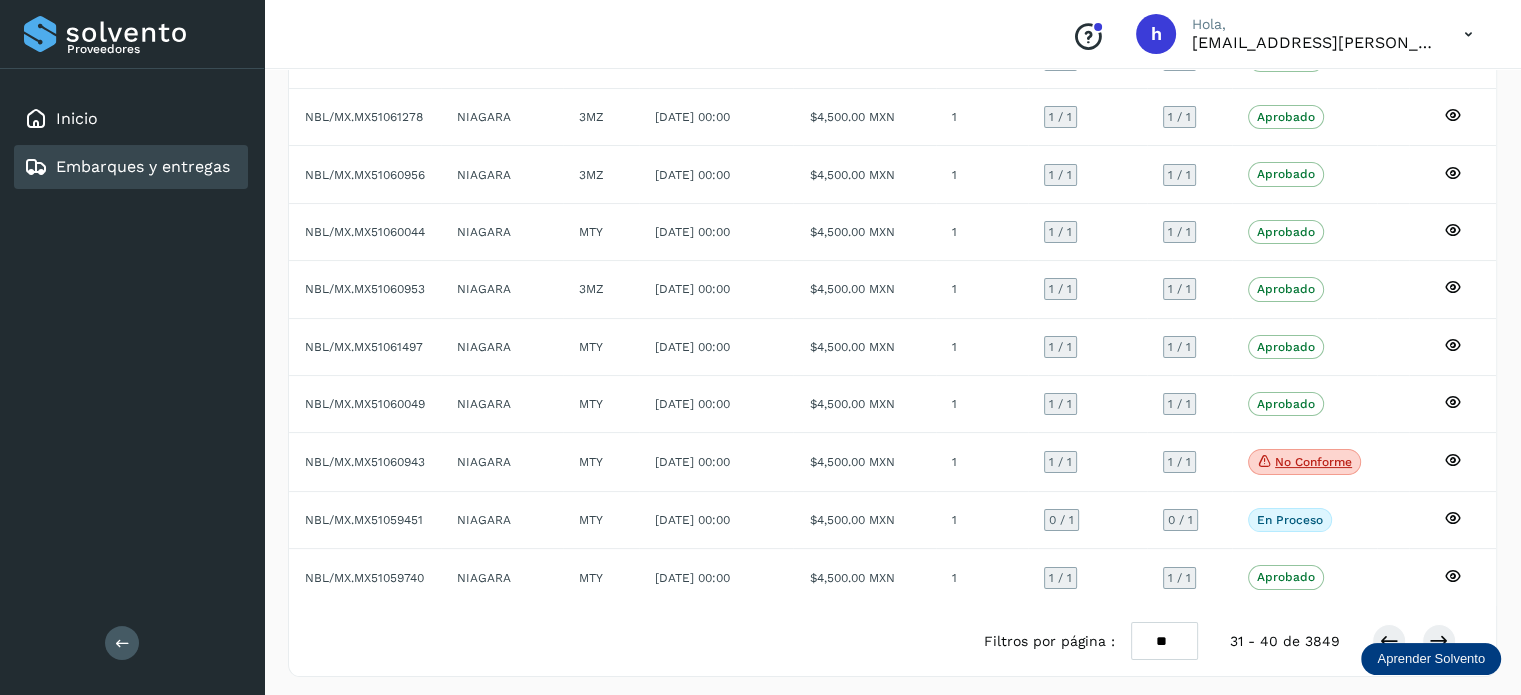 scroll, scrollTop: 0, scrollLeft: 0, axis: both 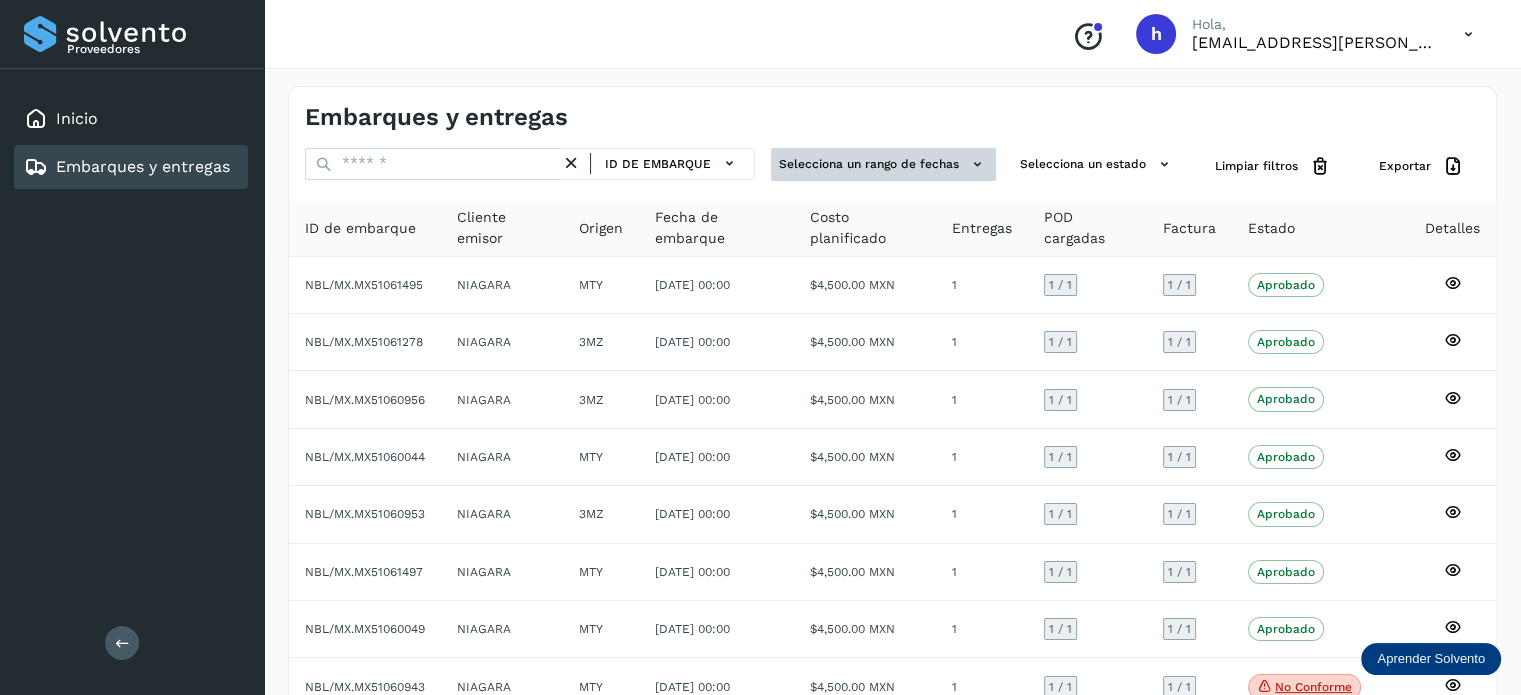click on "Selecciona un rango de fechas" at bounding box center (883, 164) 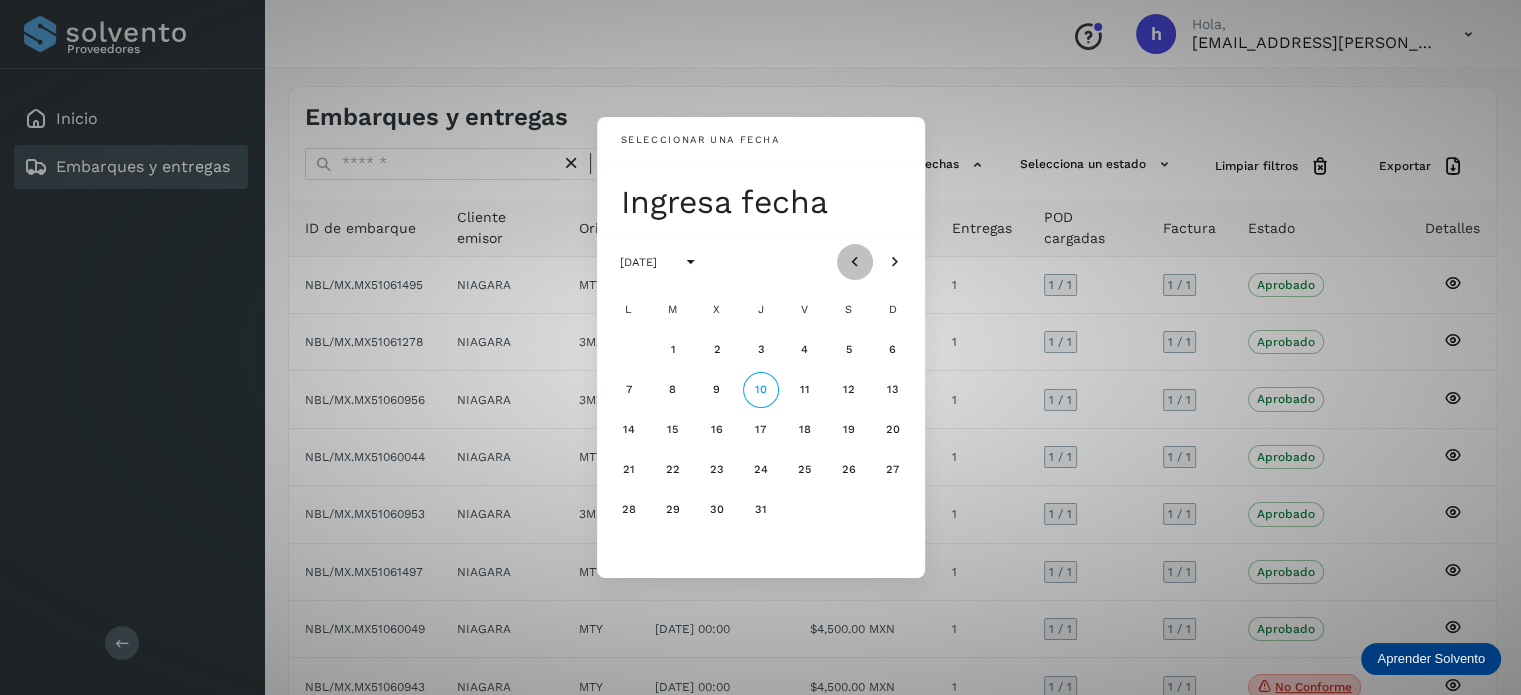 click at bounding box center [855, 262] 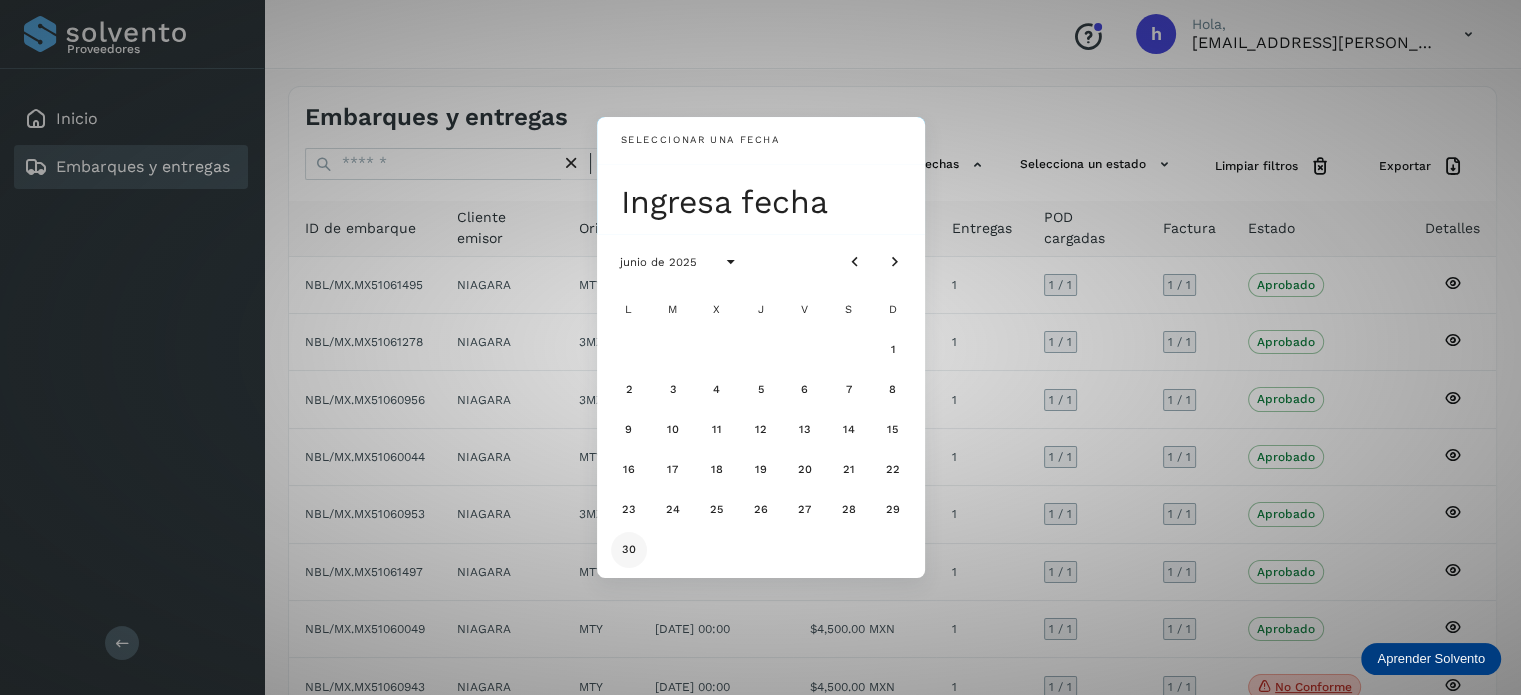 click on "30" at bounding box center [629, 550] 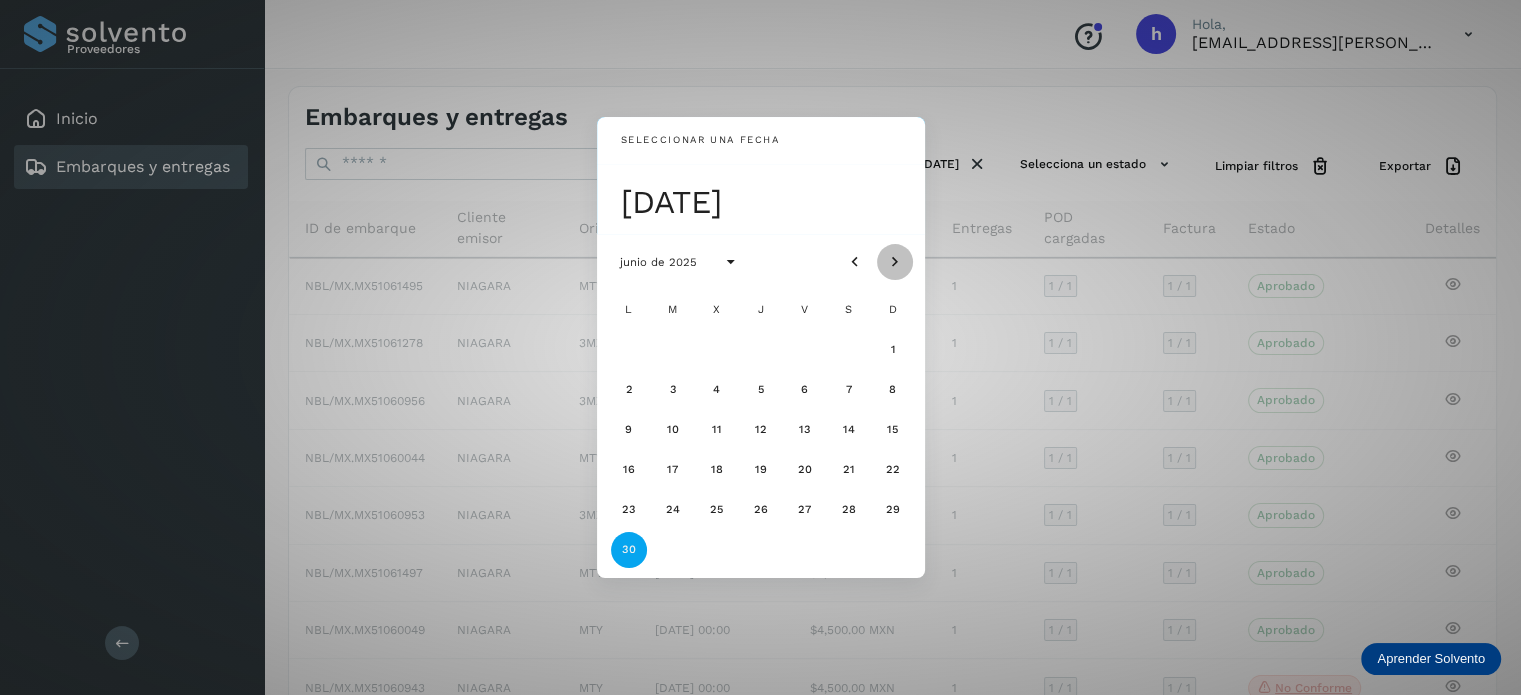 click at bounding box center (895, 262) 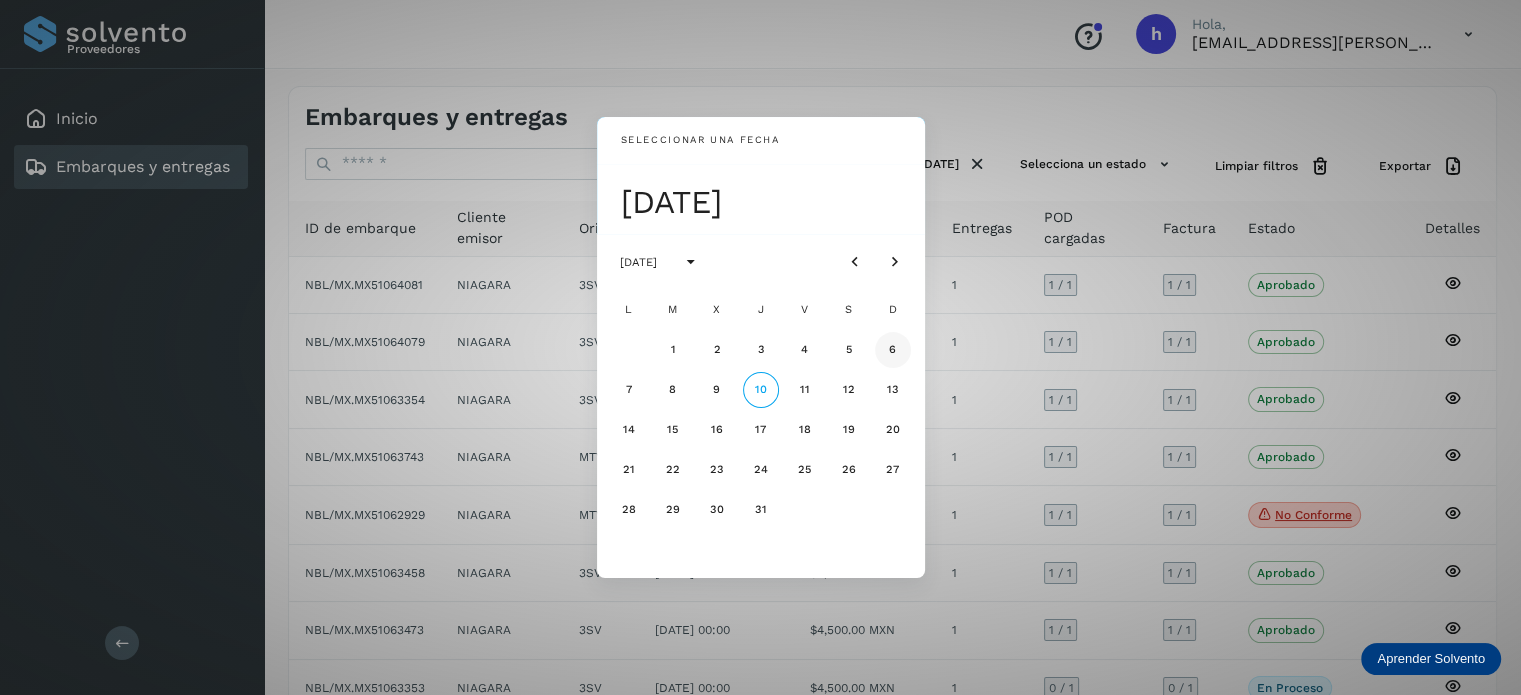 click on "6" at bounding box center [893, 350] 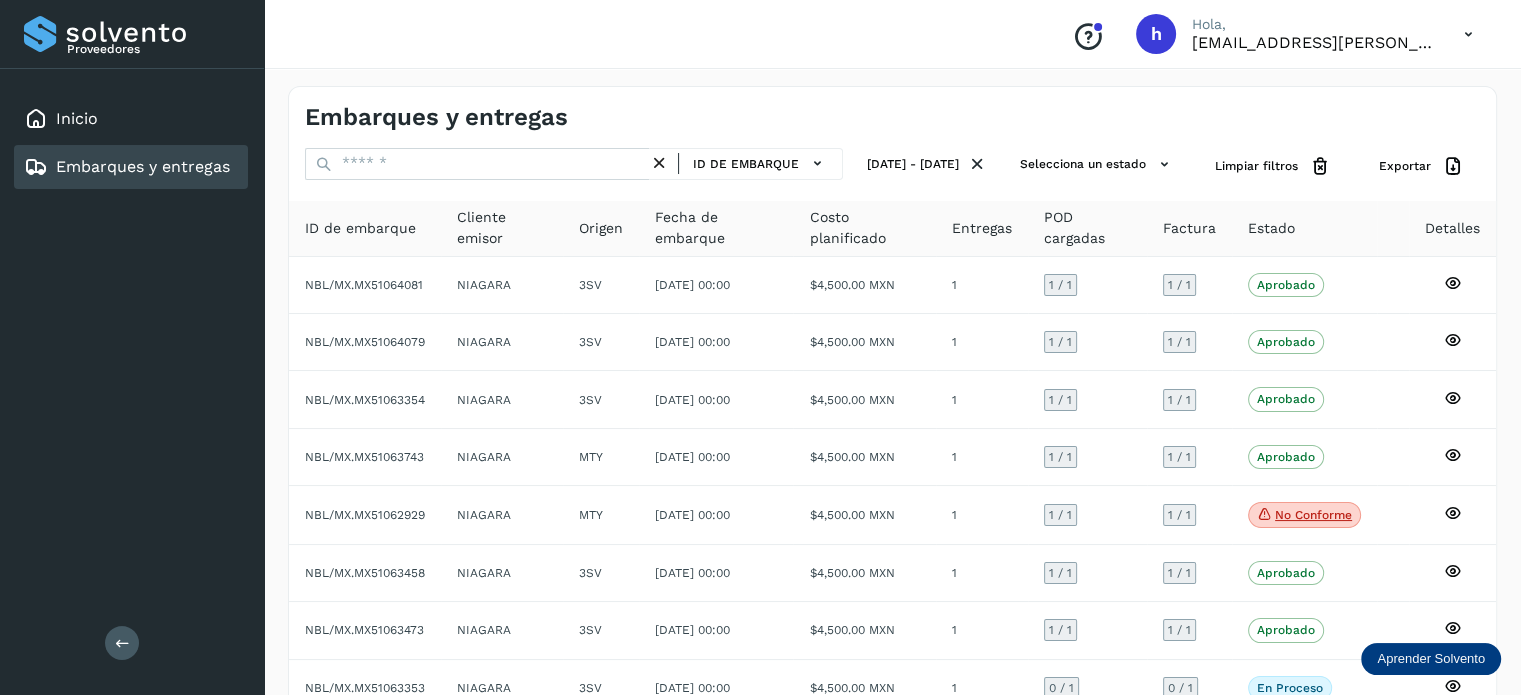 scroll, scrollTop: 225, scrollLeft: 0, axis: vertical 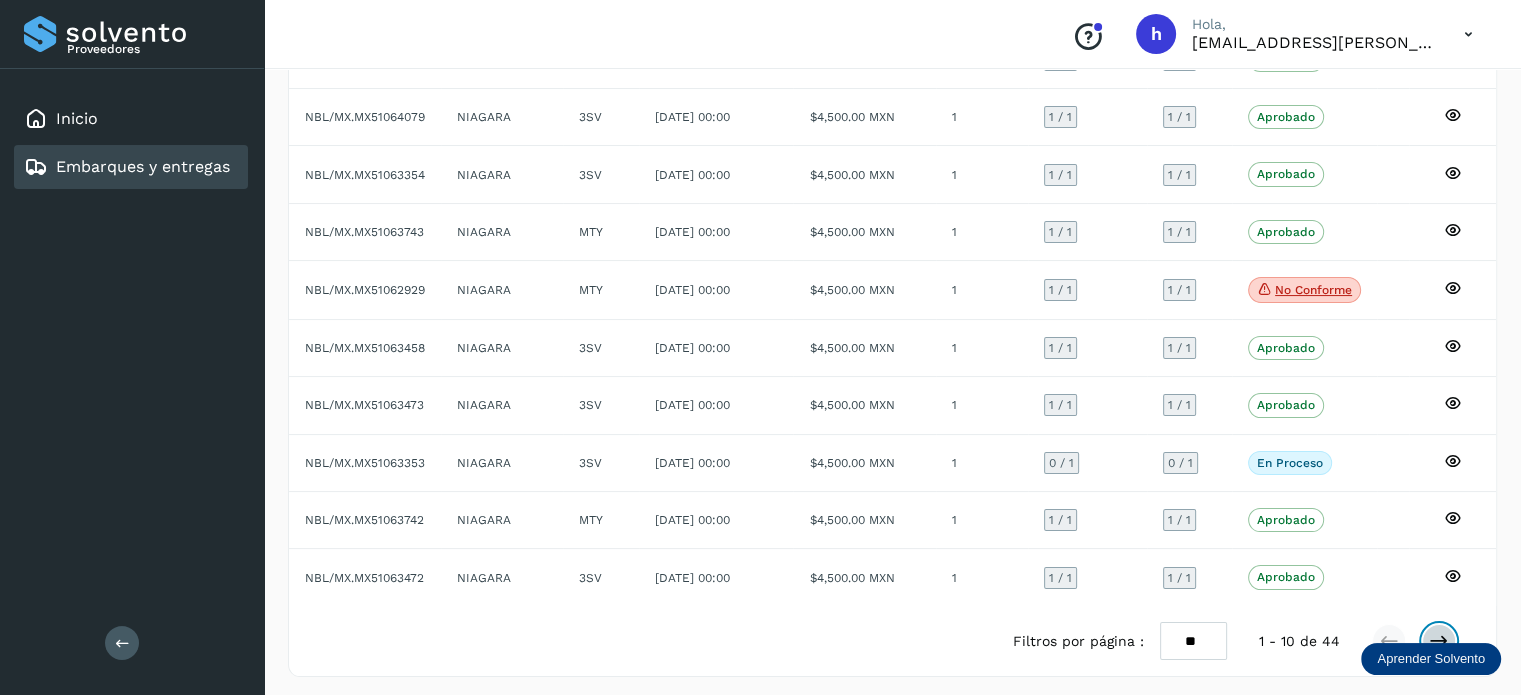 click at bounding box center (1439, 641) 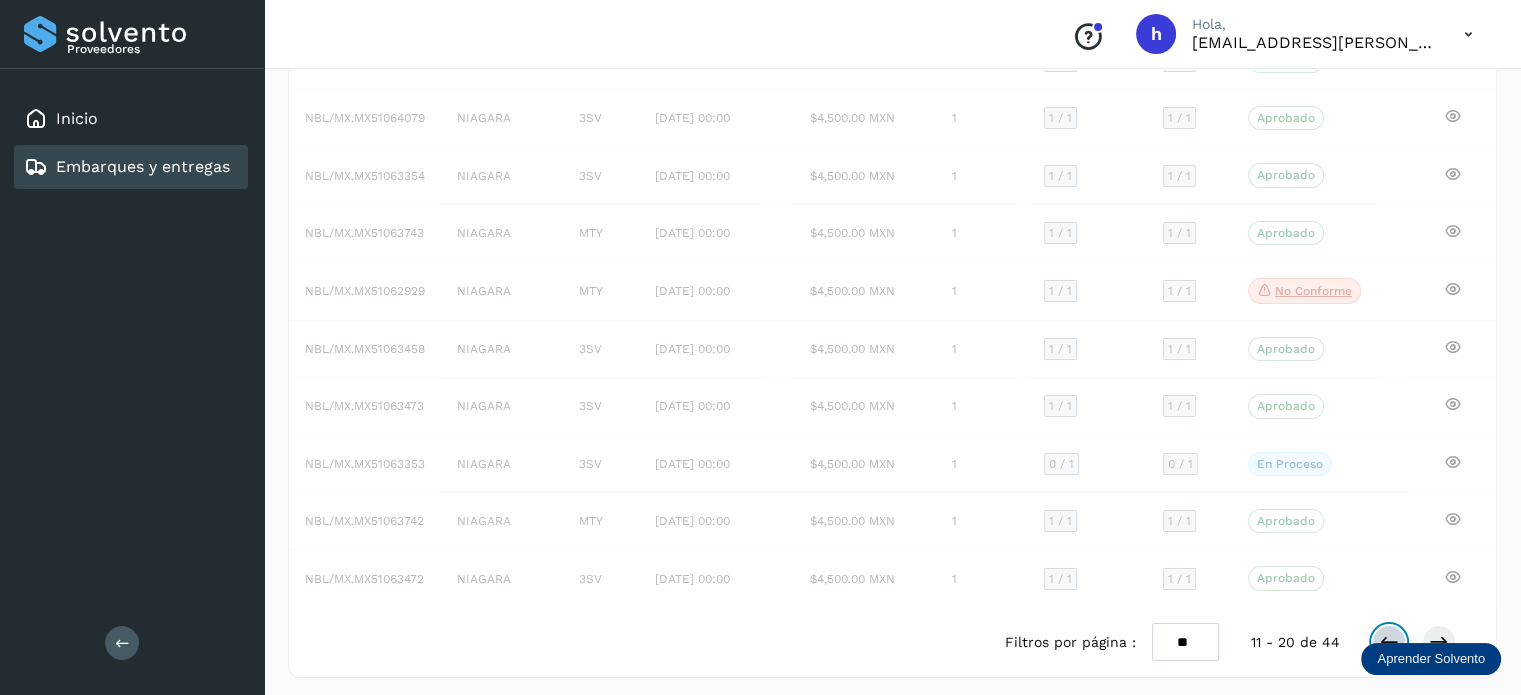 click at bounding box center (1389, 642) 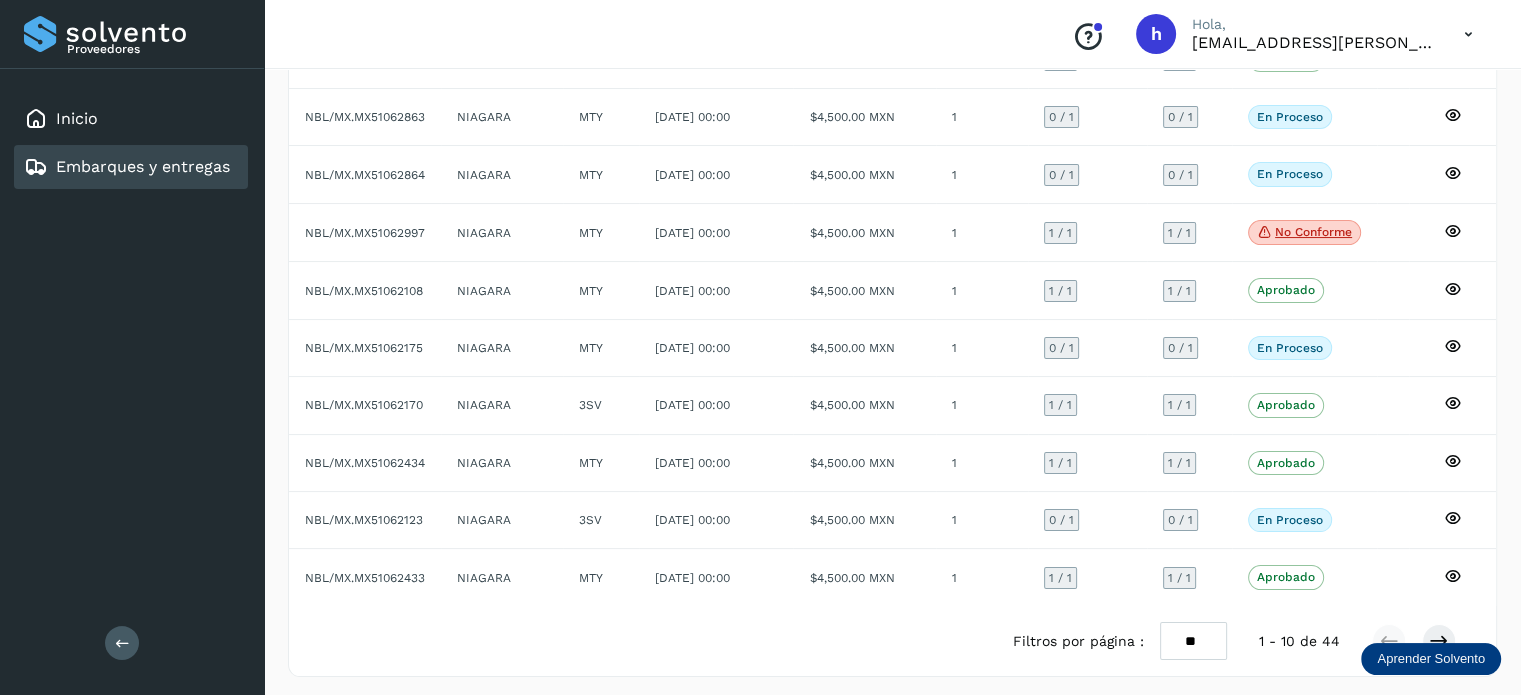 scroll, scrollTop: 0, scrollLeft: 0, axis: both 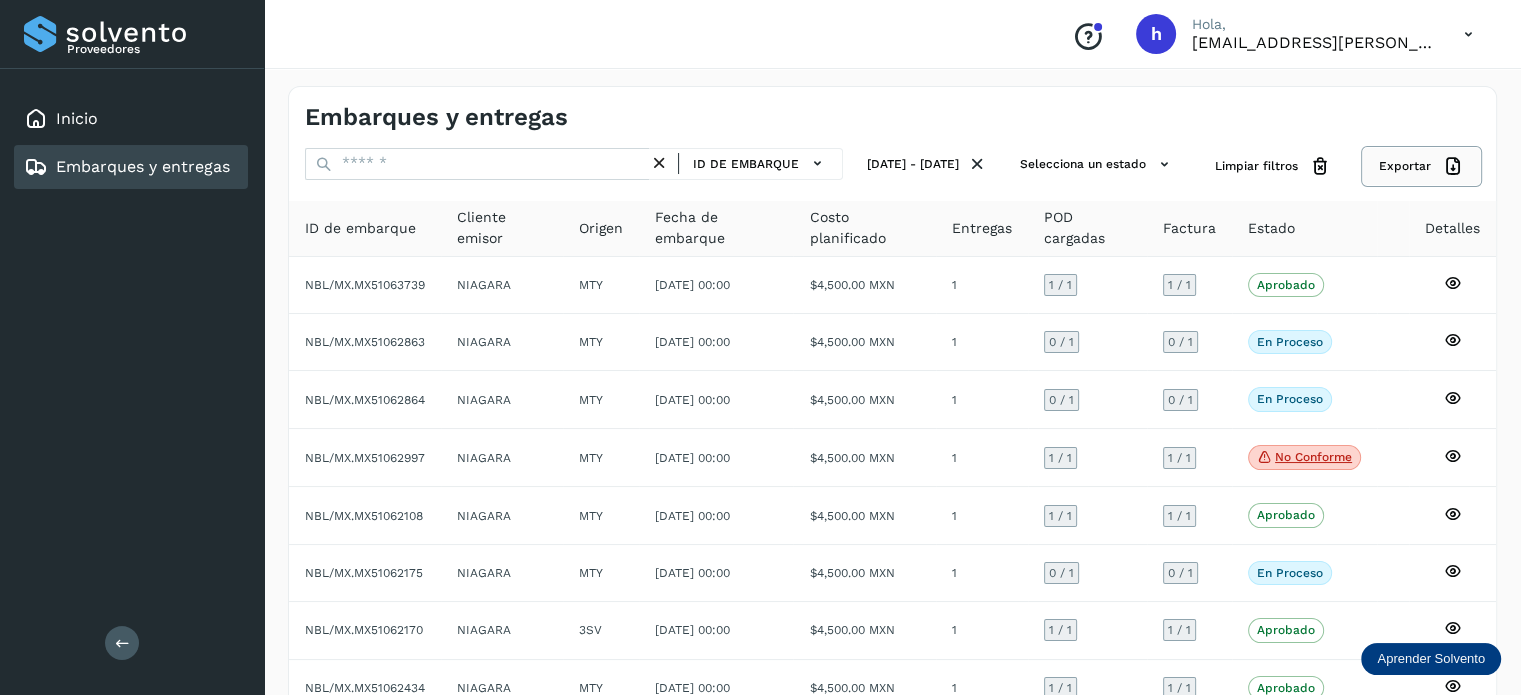 click on "Exportar" 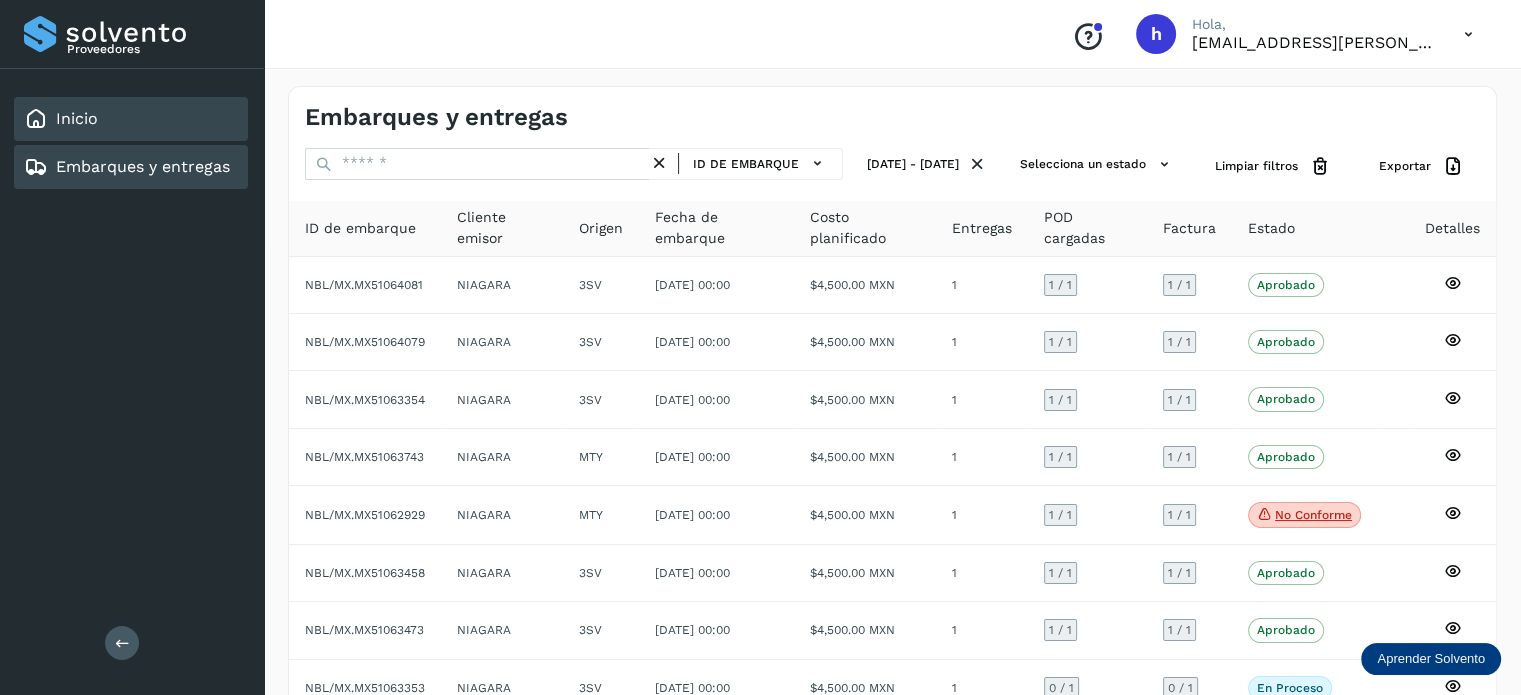 click on "Inicio" 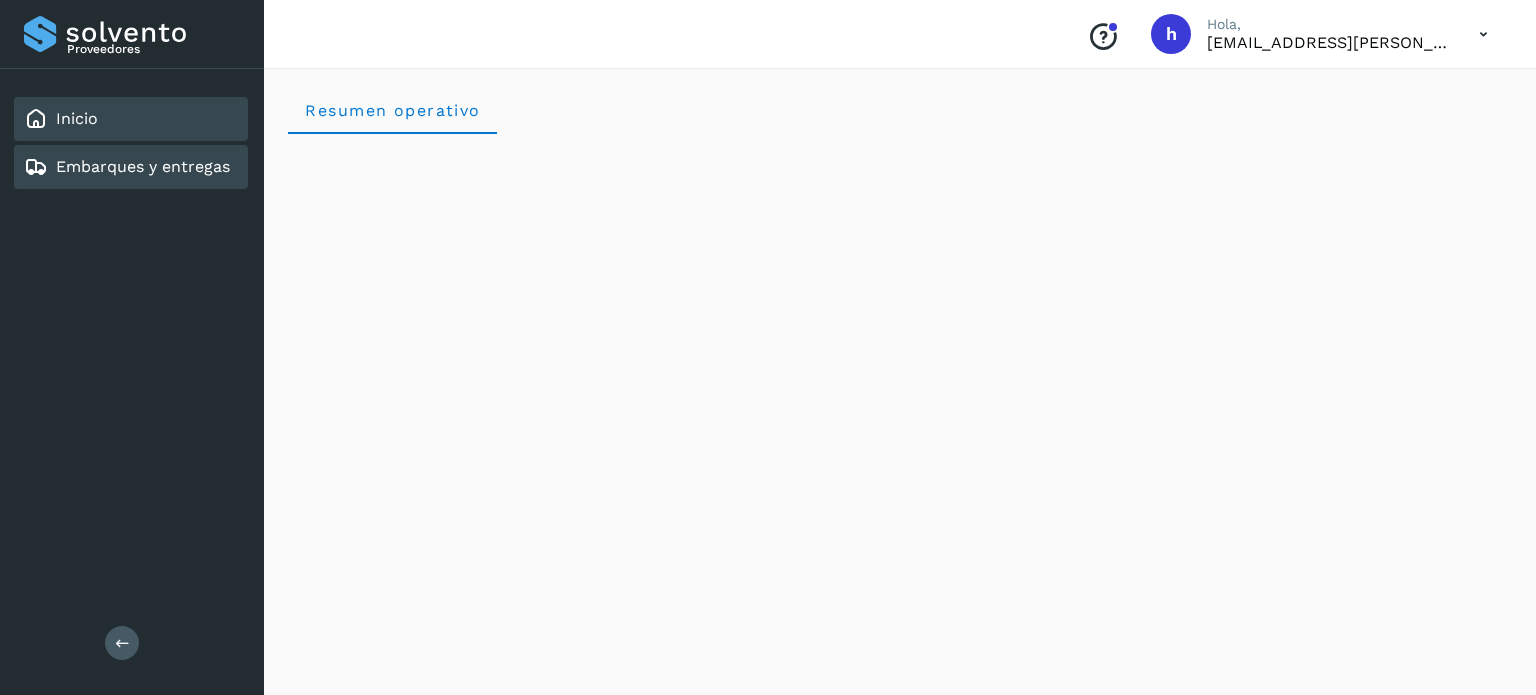 click on "Embarques y entregas" 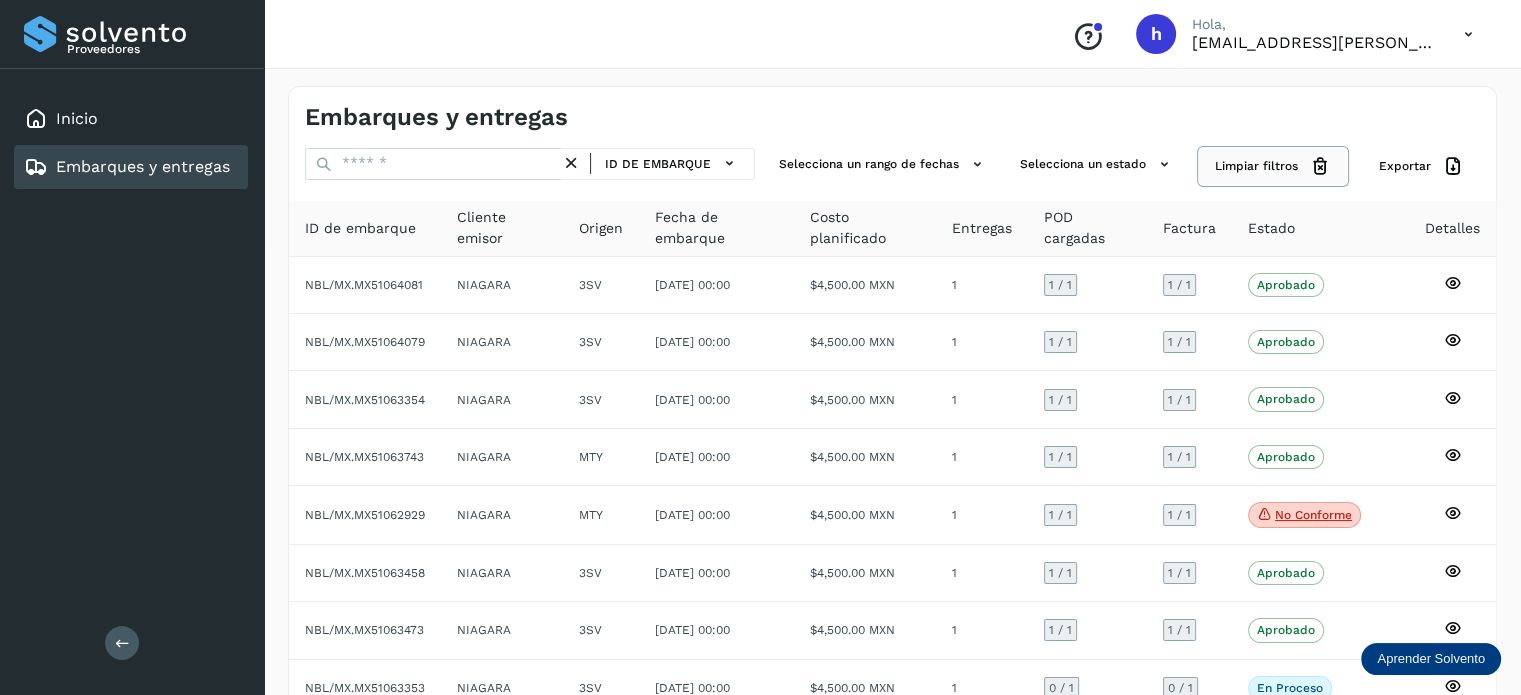 click on "Limpiar filtros" 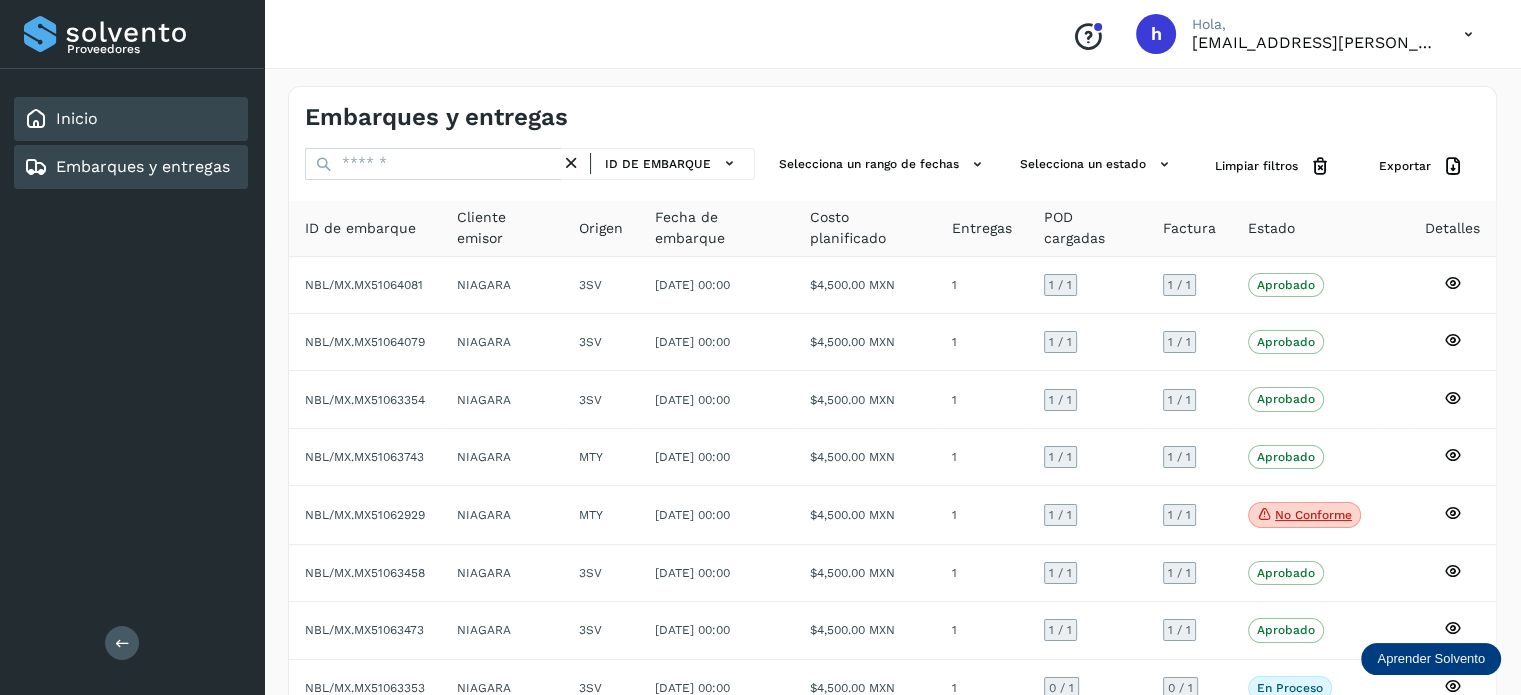 click on "Inicio" 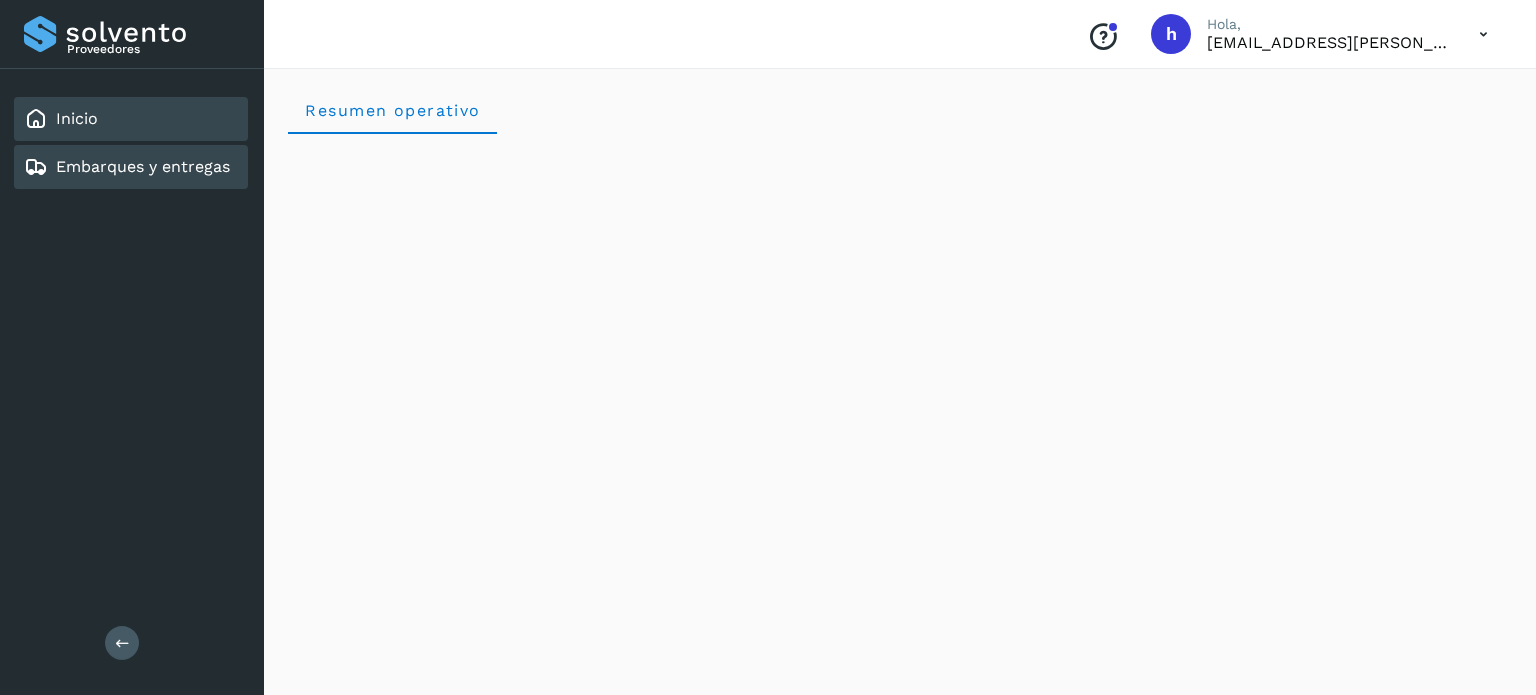 click on "Embarques y entregas" at bounding box center [143, 166] 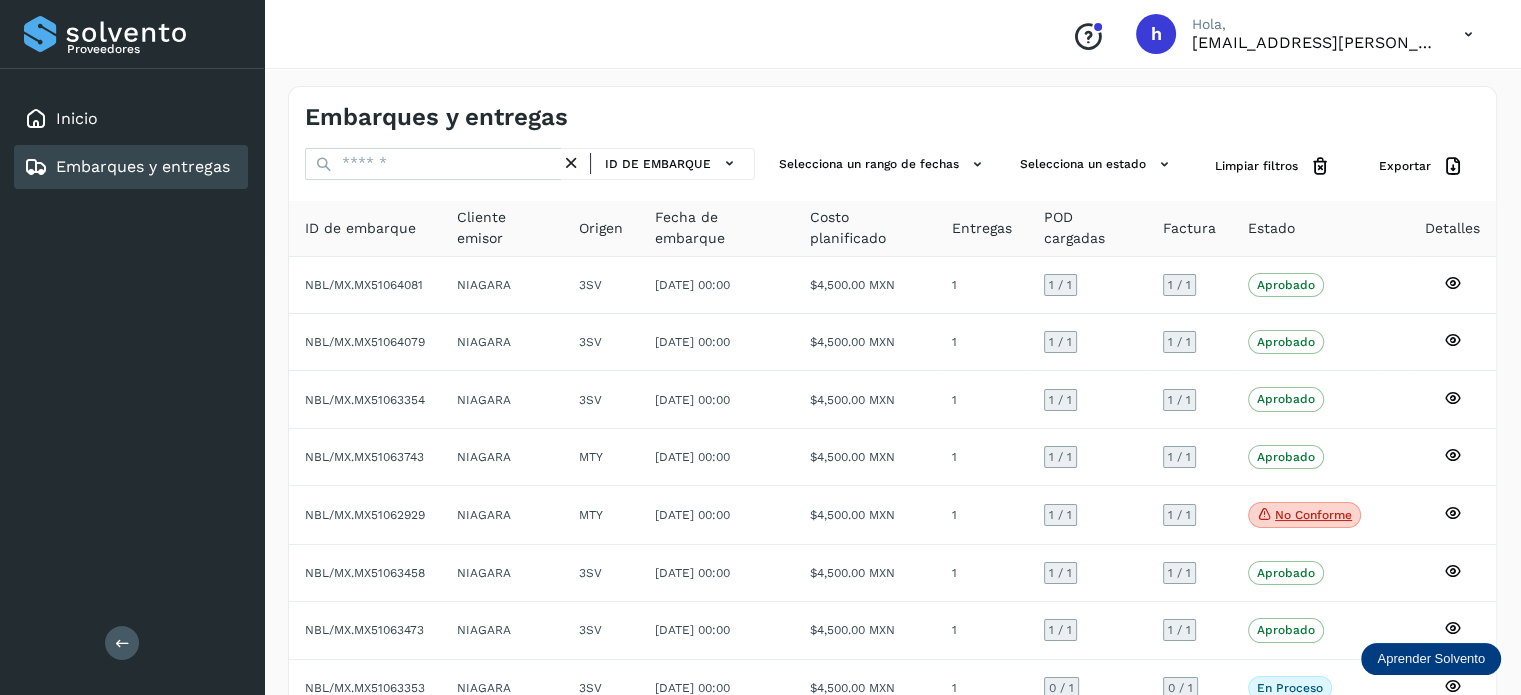 click on "Embarques y entregas ID de embarque Selecciona un rango de fechas  Selecciona un estado Limpiar filtros Exportar ID de embarque Cliente emisor Origen Fecha de embarque Costo planificado Entregas POD cargadas Factura Estado Detalles NBL/MX.MX51064081 NIAGARA 3SV [DATE] 00:00  $4,500.00 MXN  1 1  / 1 1 / 1 Aprobado
Verifica el estado de la factura o entregas asociadas a este embarque
NBL/MX.MX51064079 NIAGARA 3SV [DATE] 00:00  $4,500.00 MXN  1 1  / 1 1 / 1 Aprobado
Verifica el estado de la factura o entregas asociadas a este embarque
NBL/MX.MX51063354 NIAGARA 3SV [DATE] 00:00  $4,500.00 MXN  1 1  / 1 1 / 1 Aprobado
Verifica el estado de la factura o entregas asociadas a este embarque
NBL/MX.MX51063743 NIAGARA MTY [DATE] 00:00  $4,500.00 MXN  1 1  / 1 1 / 1 Aprobado
NBL/MX.MX51062929 MTY" at bounding box center [892, 494] 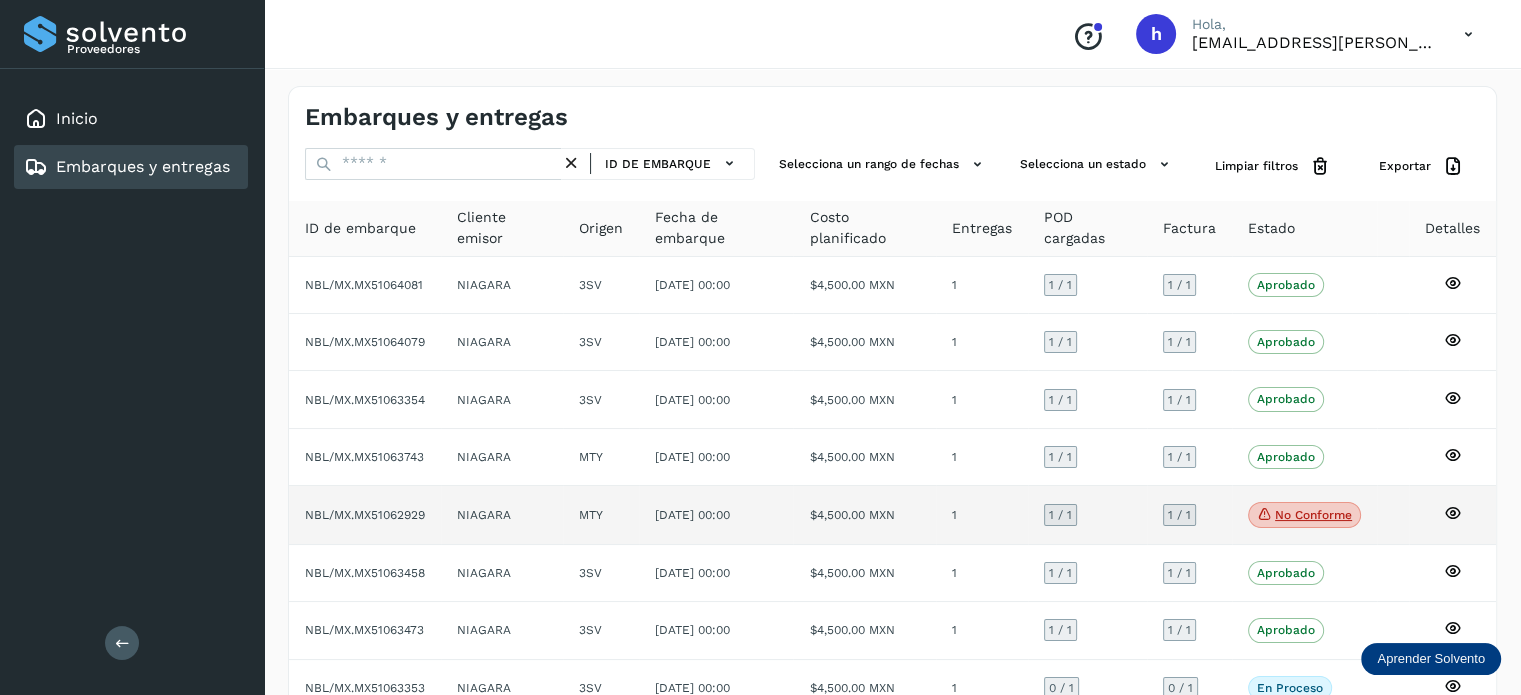 click 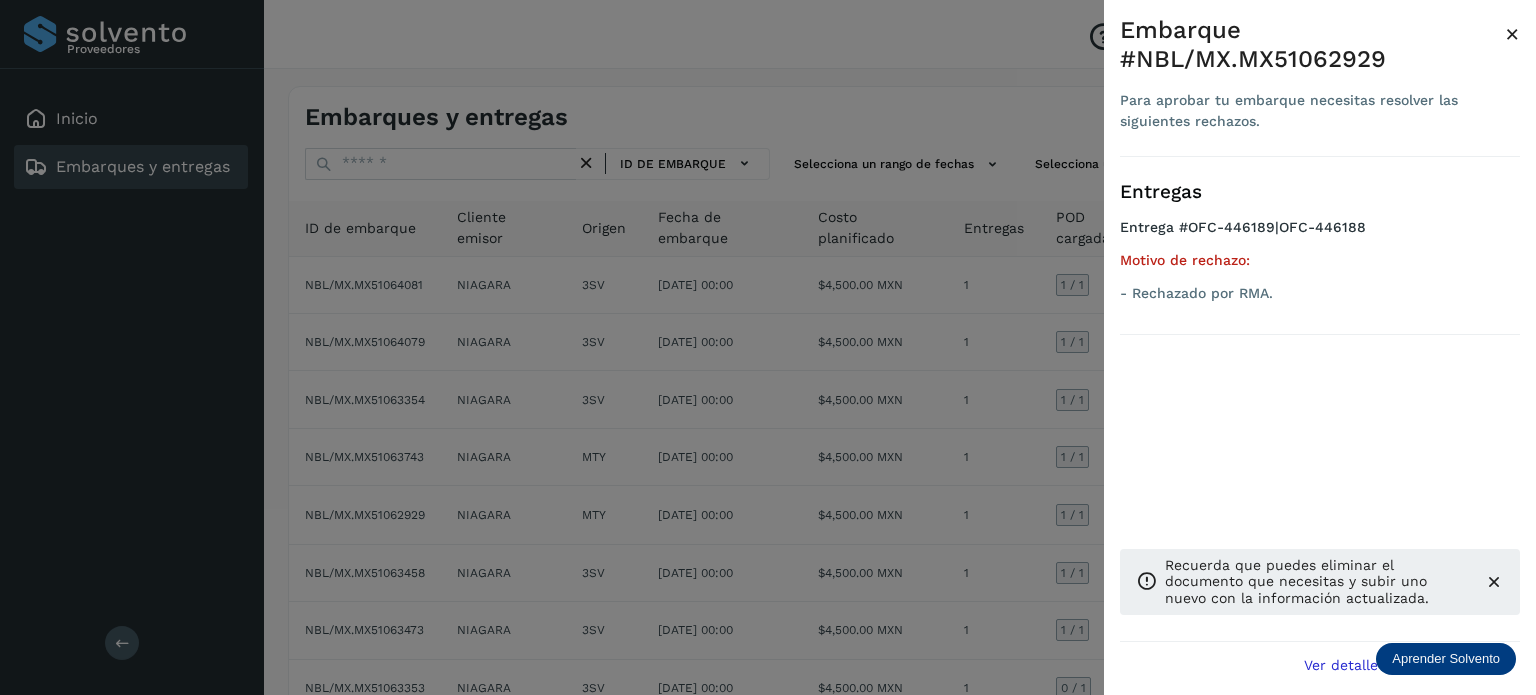 click at bounding box center [1494, 582] 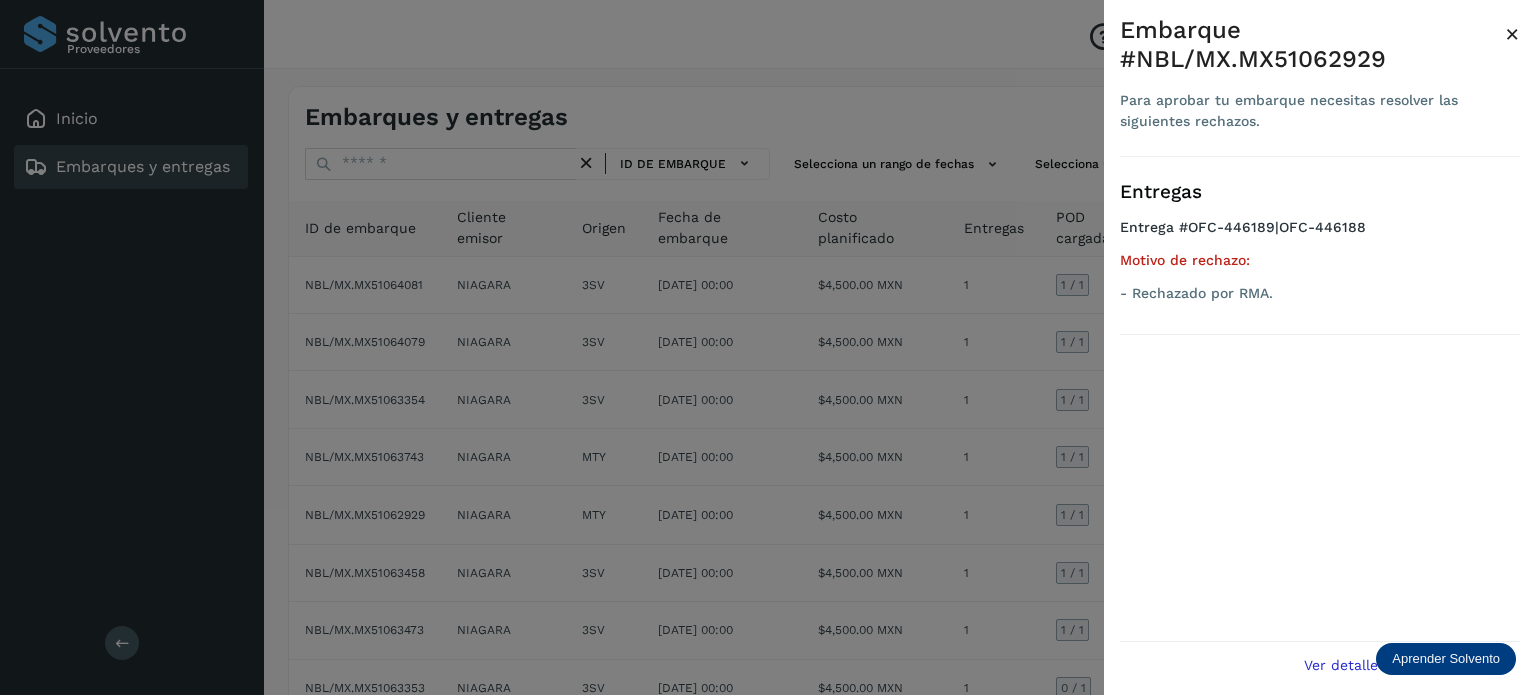 click on "×" at bounding box center [1512, 34] 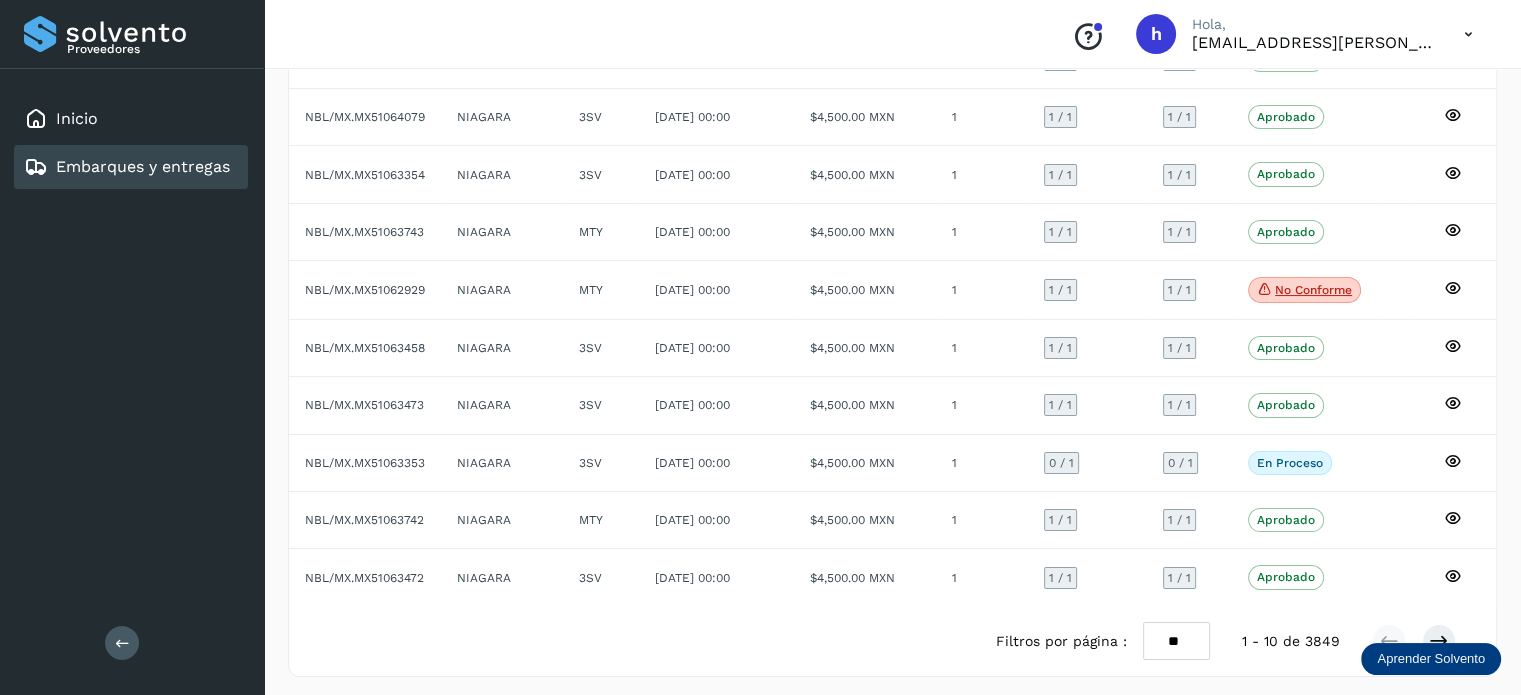 scroll, scrollTop: 0, scrollLeft: 0, axis: both 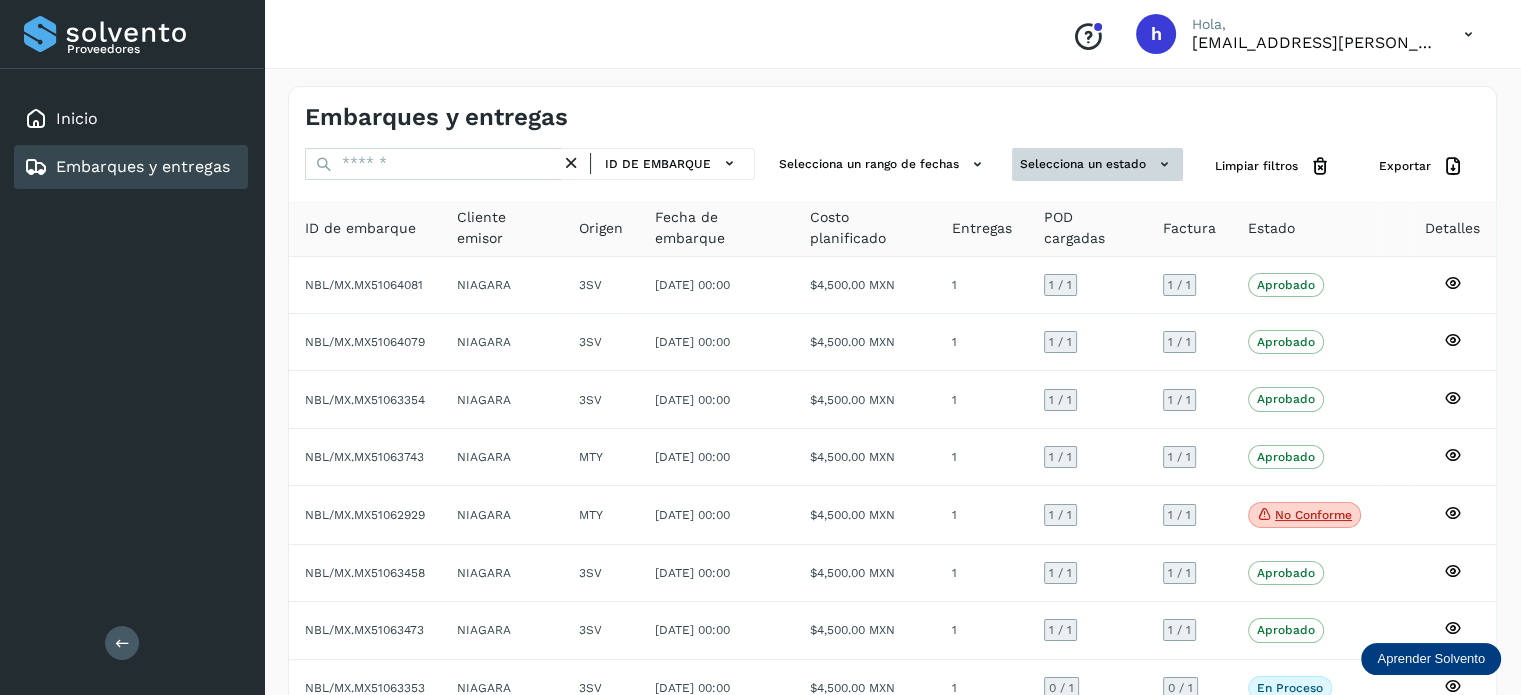 click on "Selecciona un estado" at bounding box center (1097, 164) 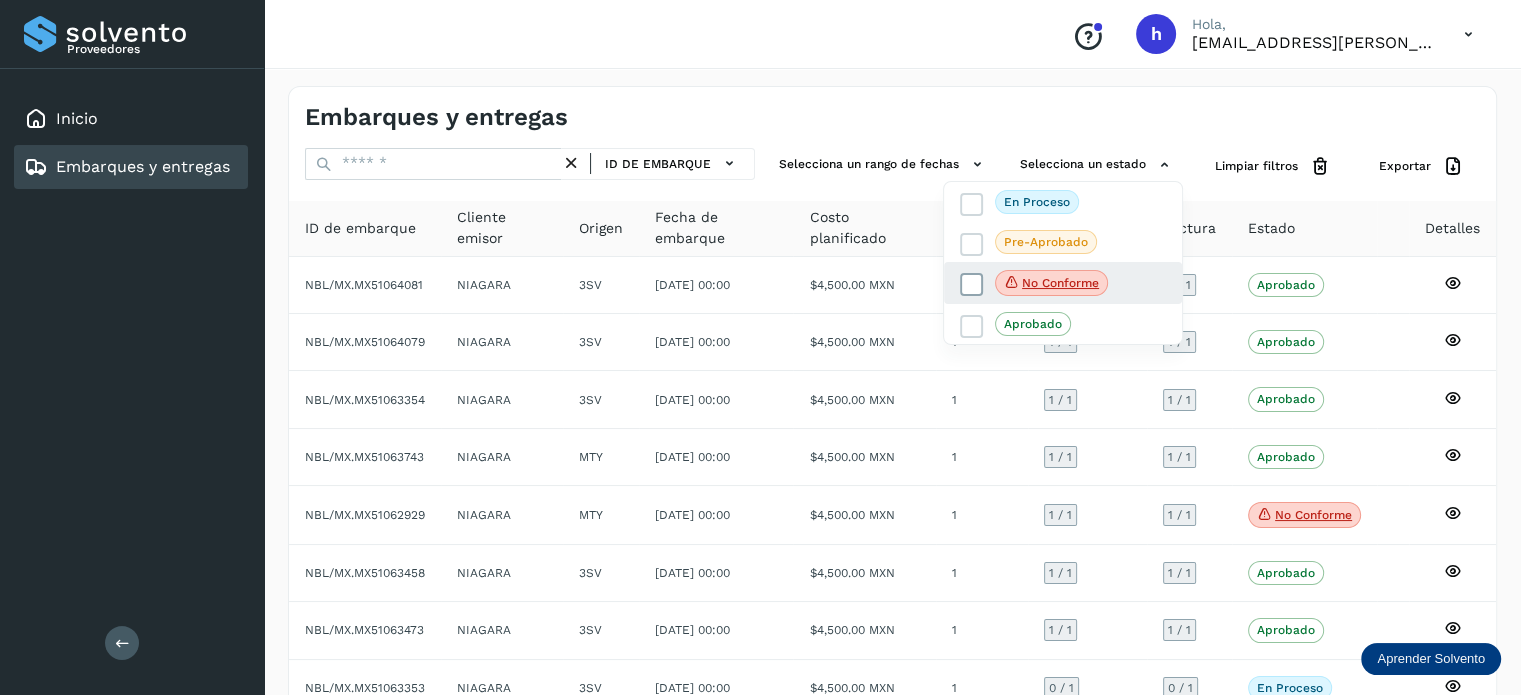 click on "No conforme" 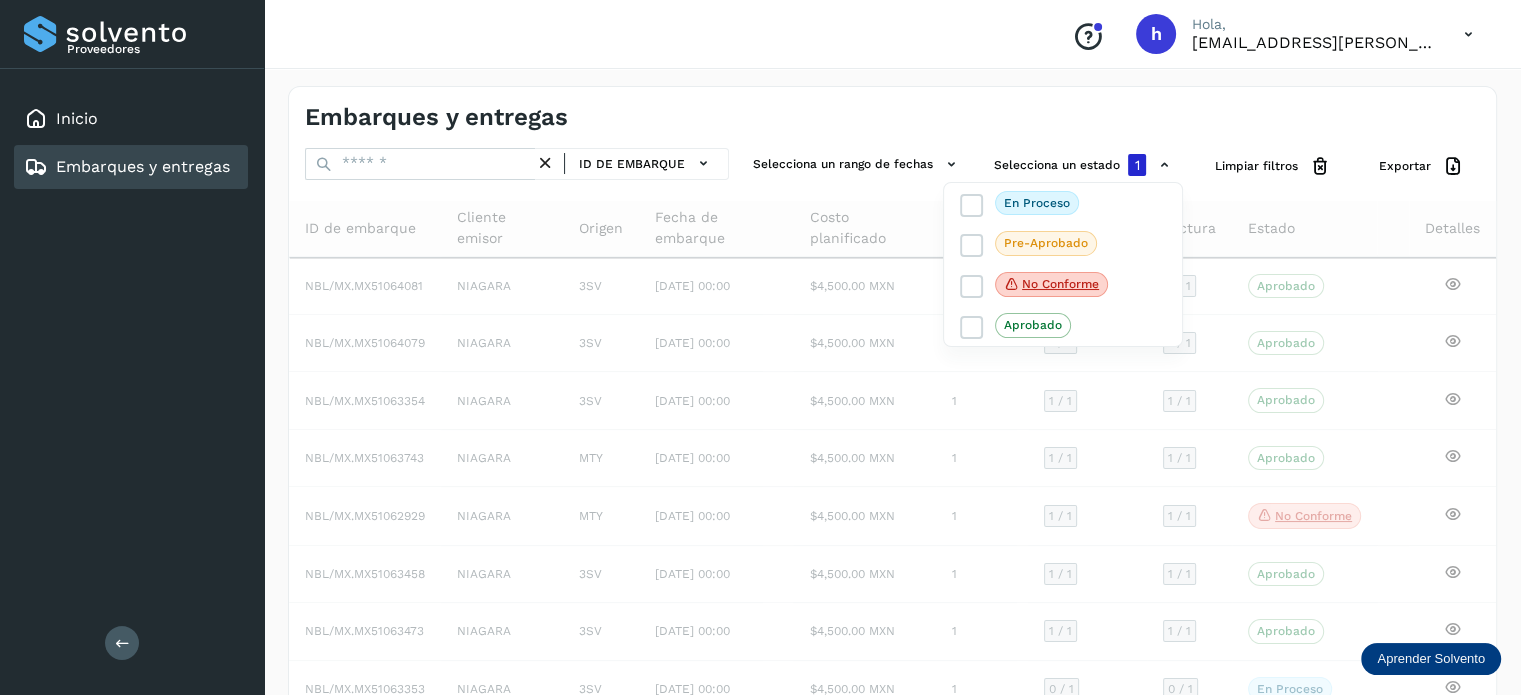 click at bounding box center (760, 347) 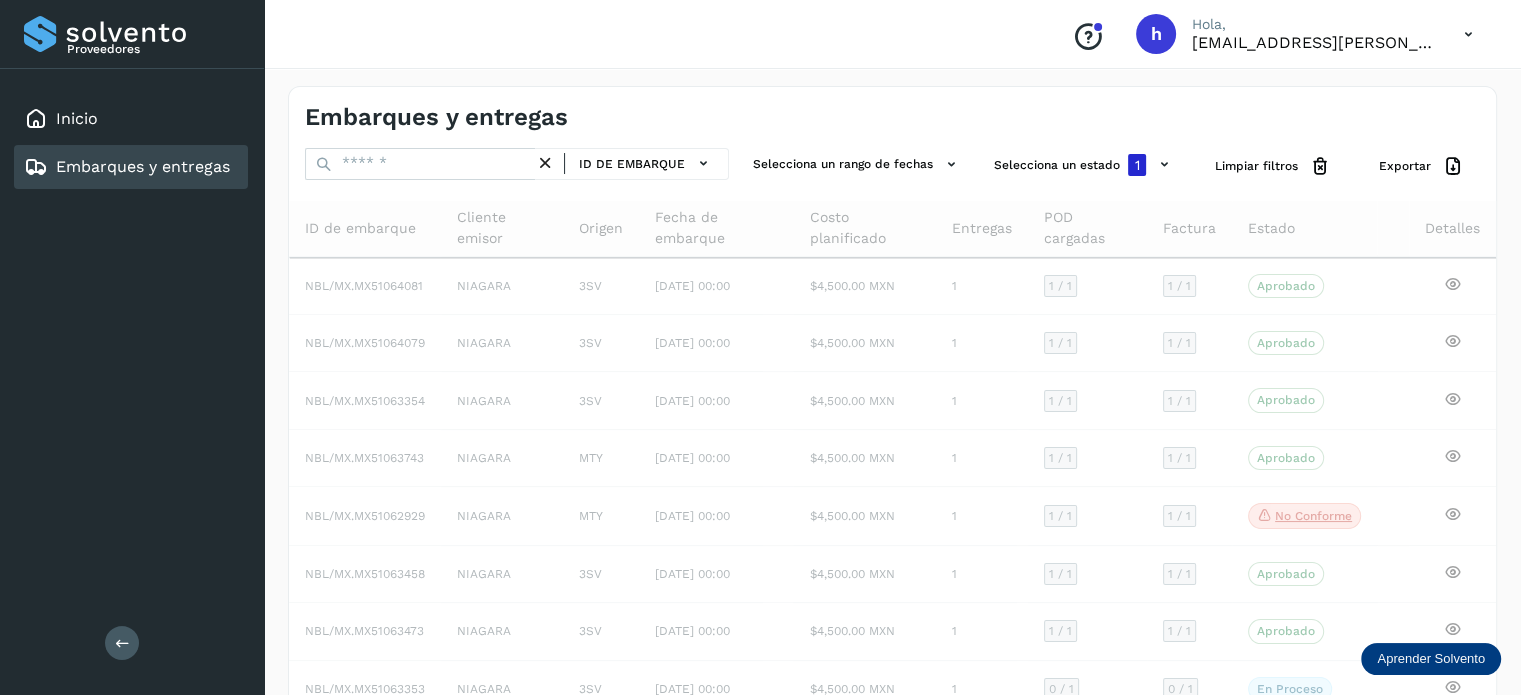 click on "Embarques y entregas" at bounding box center (892, 109) 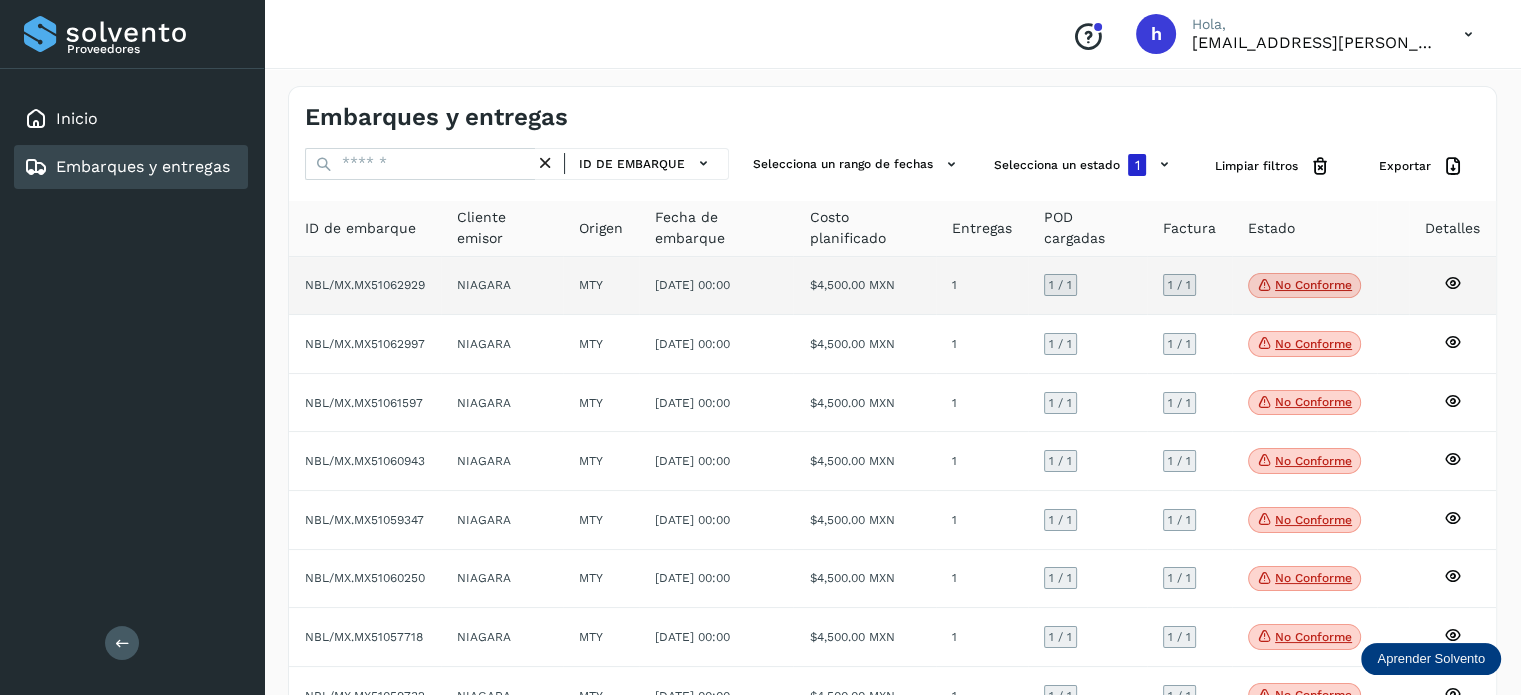 click on "No conforme" 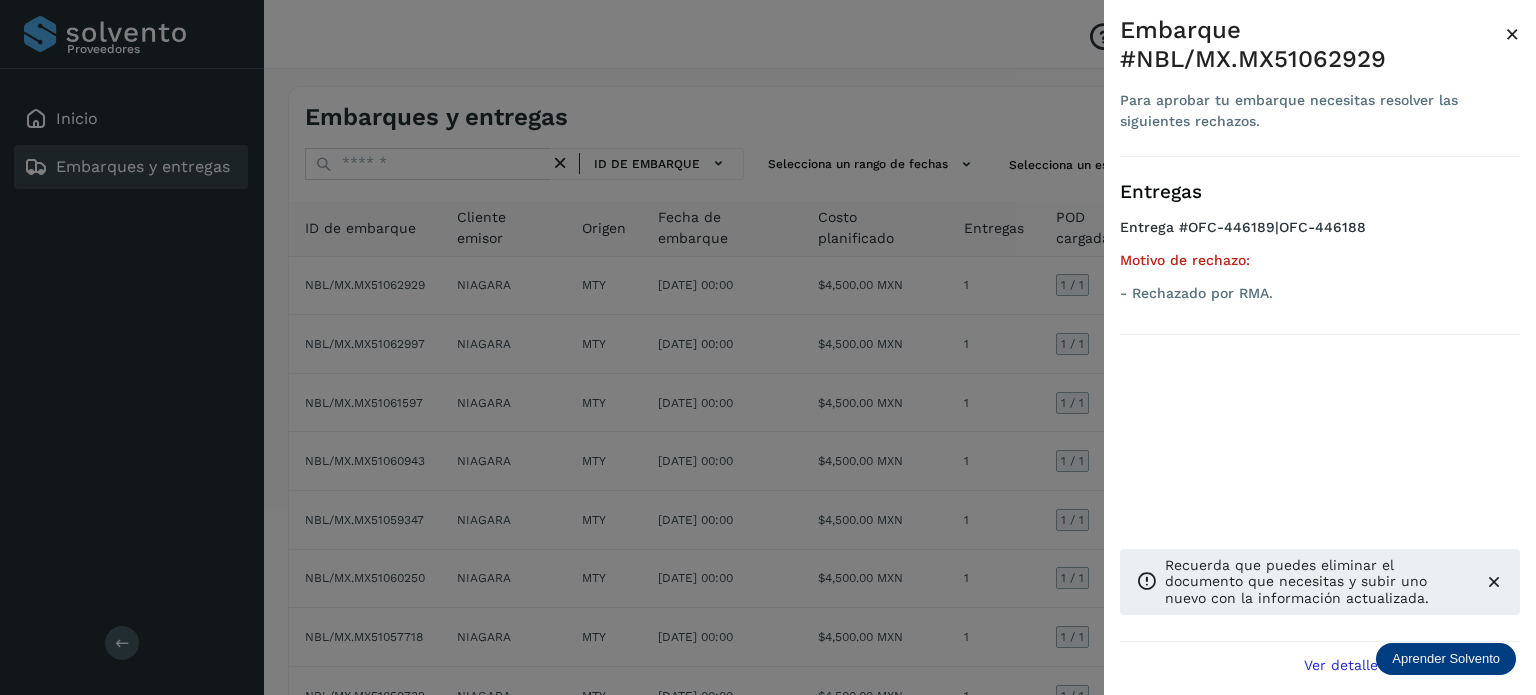click on "Embarque #NBL/MX.MX51062929 Para aprobar tu embarque necesitas resolver las siguientes rechazos. × Entregas Entrega #OFC-446189|OFC-446188 Motivo de rechazo: - Rechazado por RMA. Recuerda que puedes eliminar el documento que necesitas y subir uno nuevo con la información actualizada. Ver detalle de embarque" at bounding box center [1320, 363] 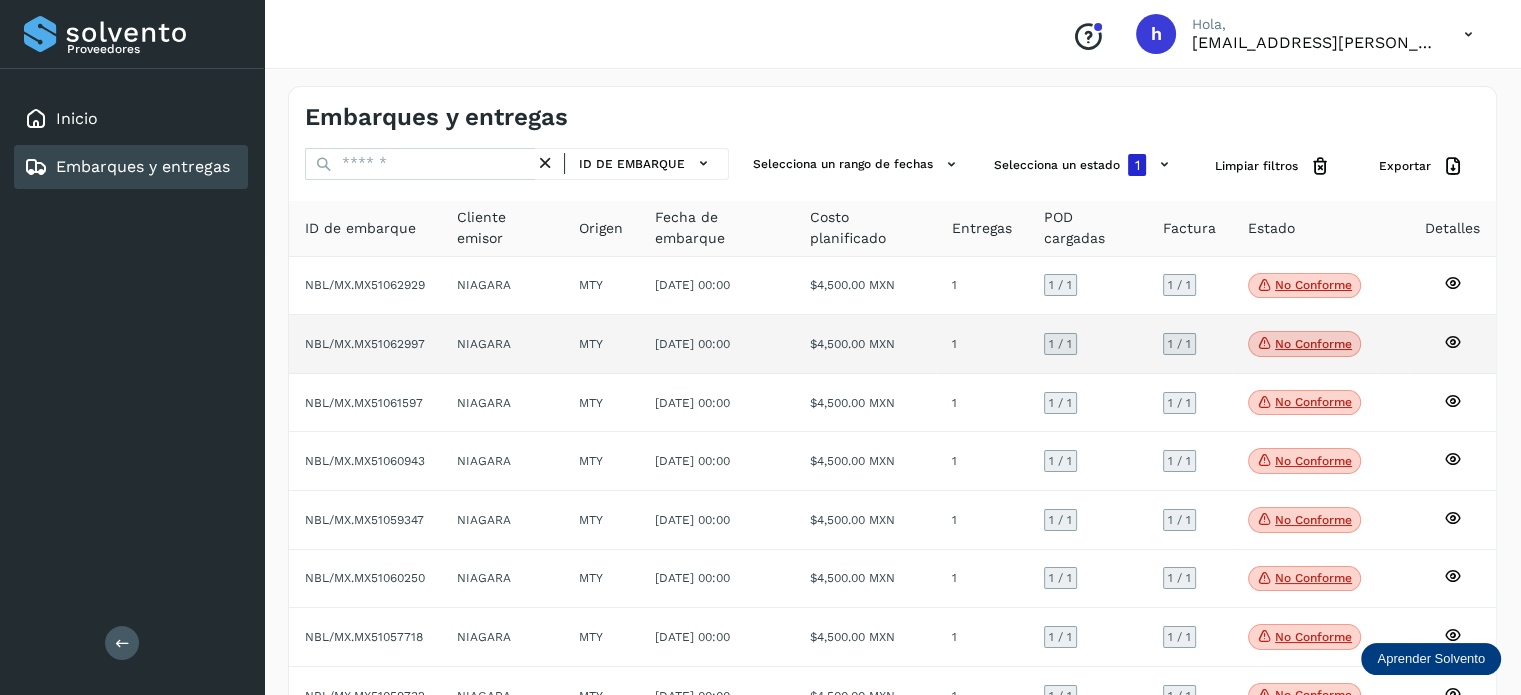 click on "No conforme" 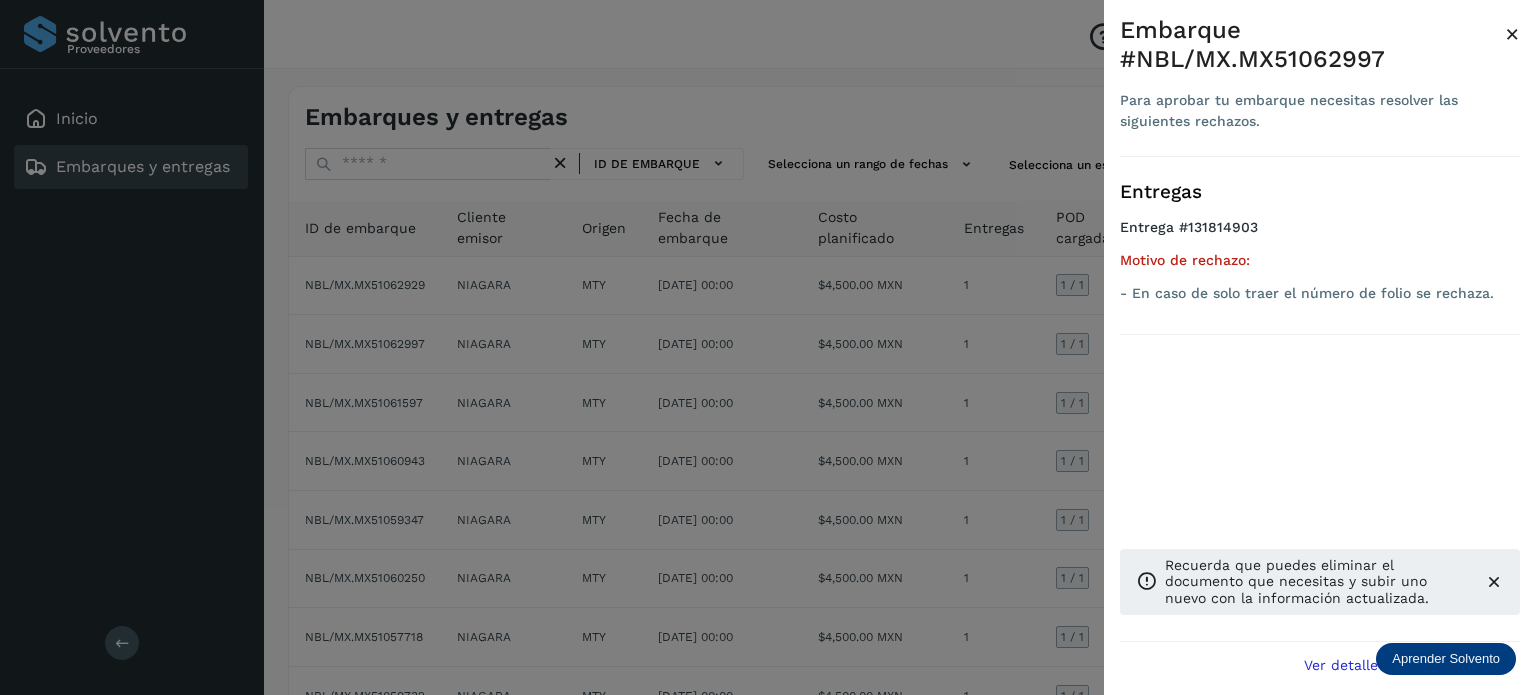 click on "×" at bounding box center (1512, 34) 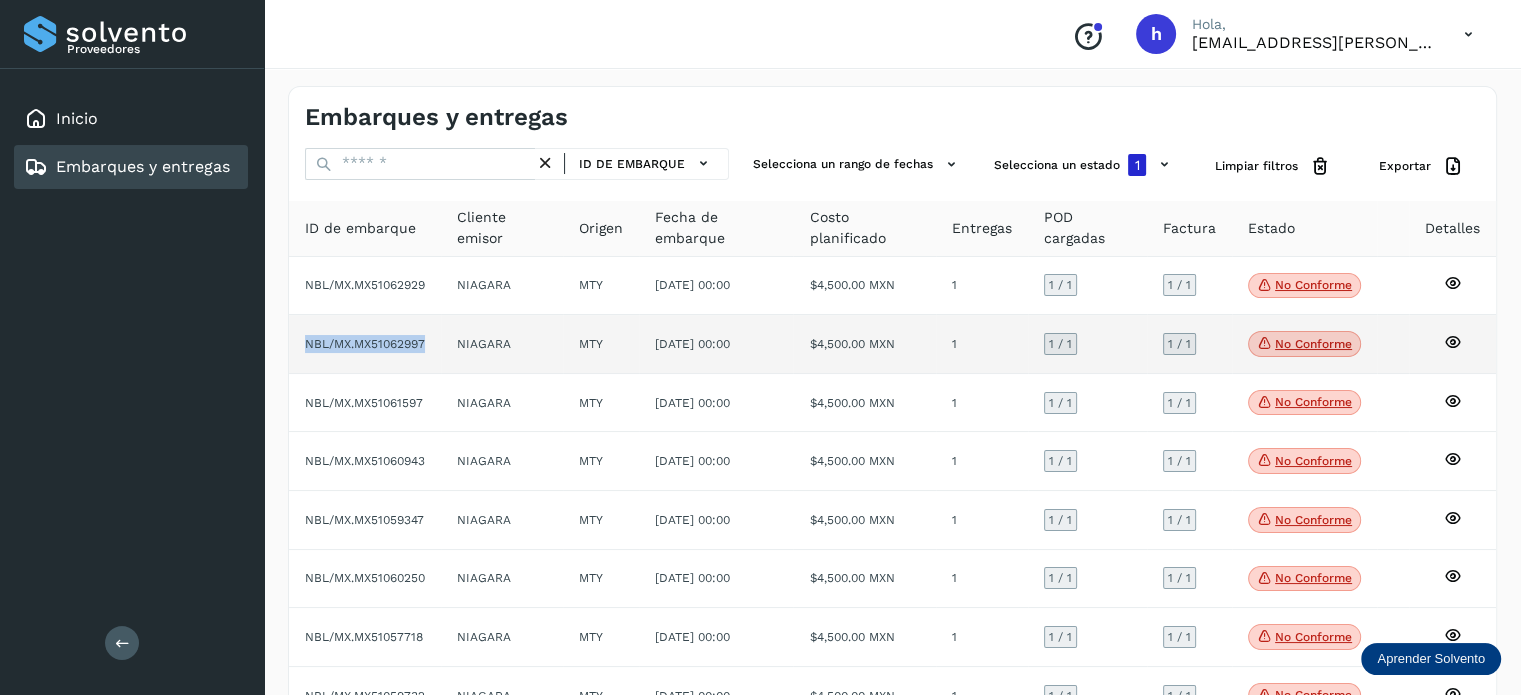 drag, startPoint x: 296, startPoint y: 343, endPoint x: 459, endPoint y: 335, distance: 163.1962 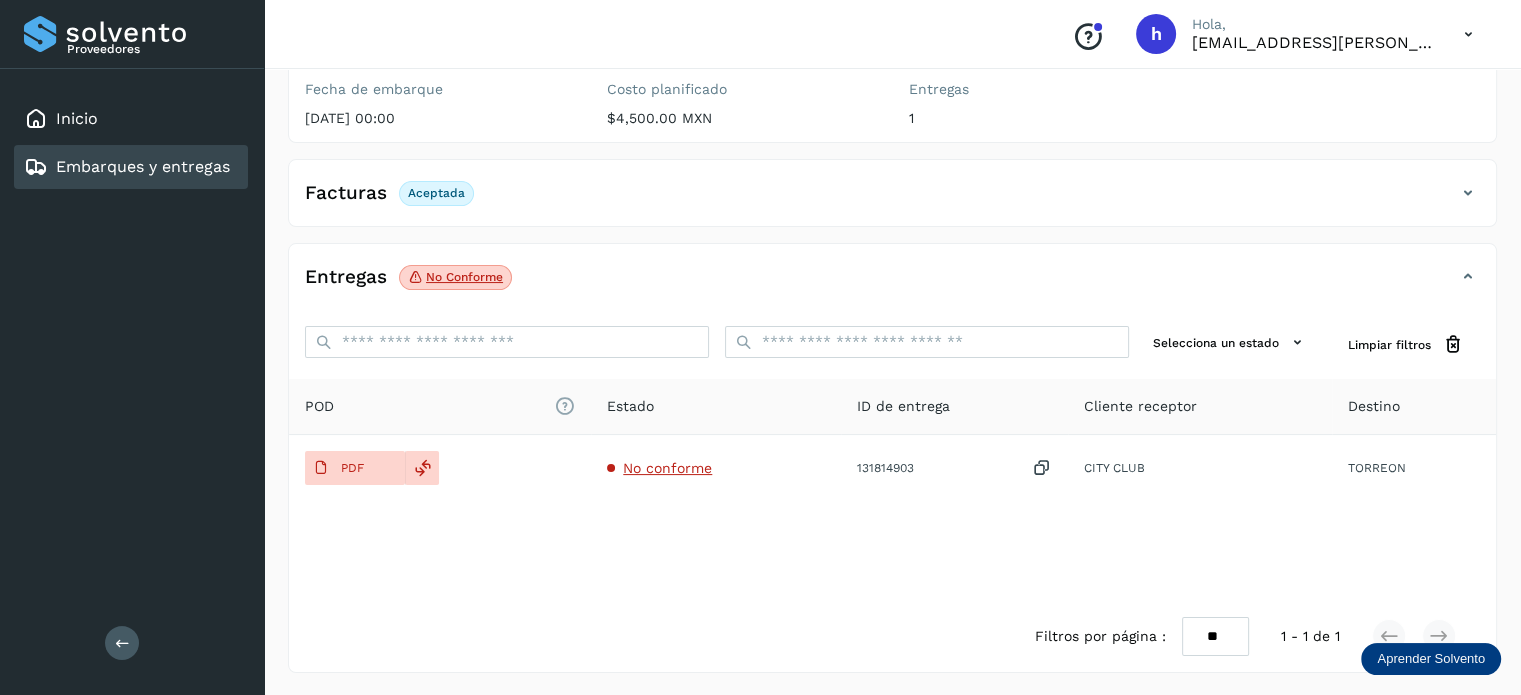 scroll, scrollTop: 0, scrollLeft: 0, axis: both 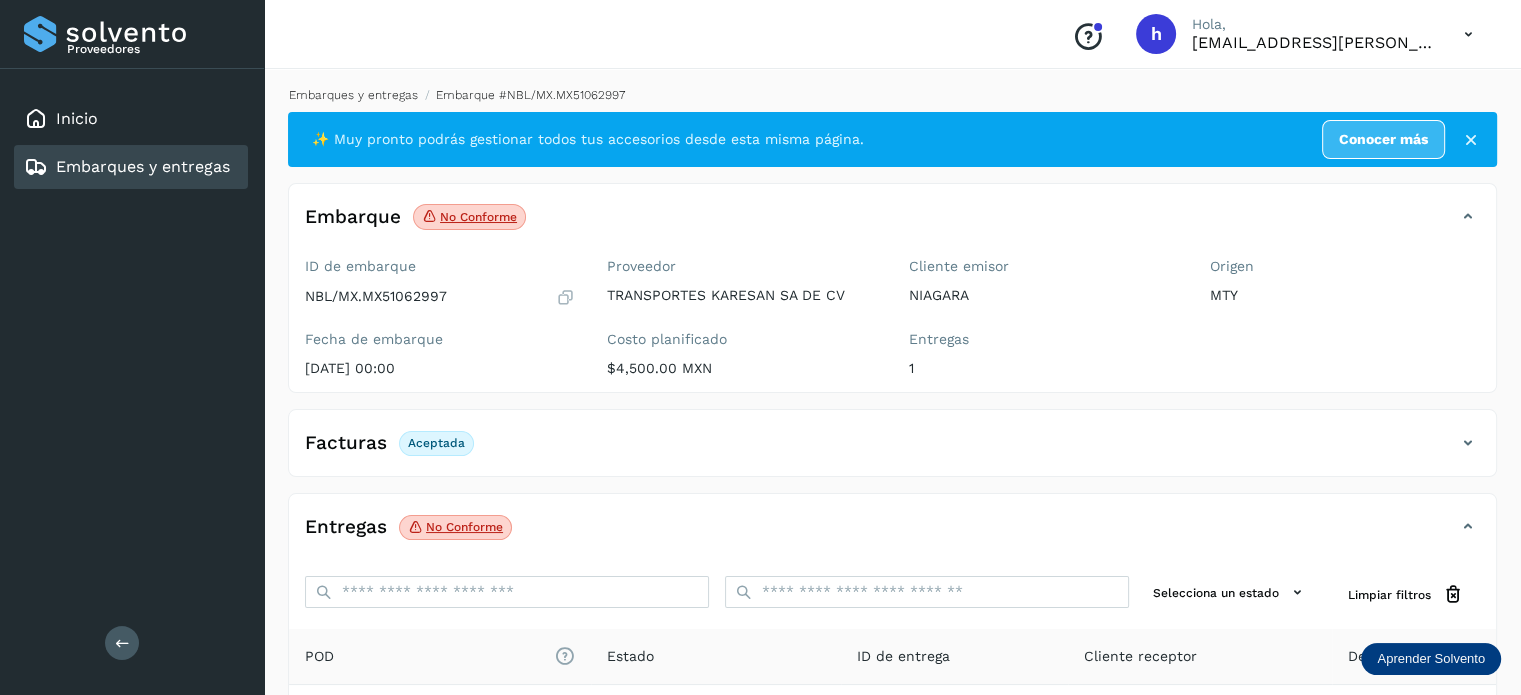 click on "Embarques y entregas" at bounding box center (353, 95) 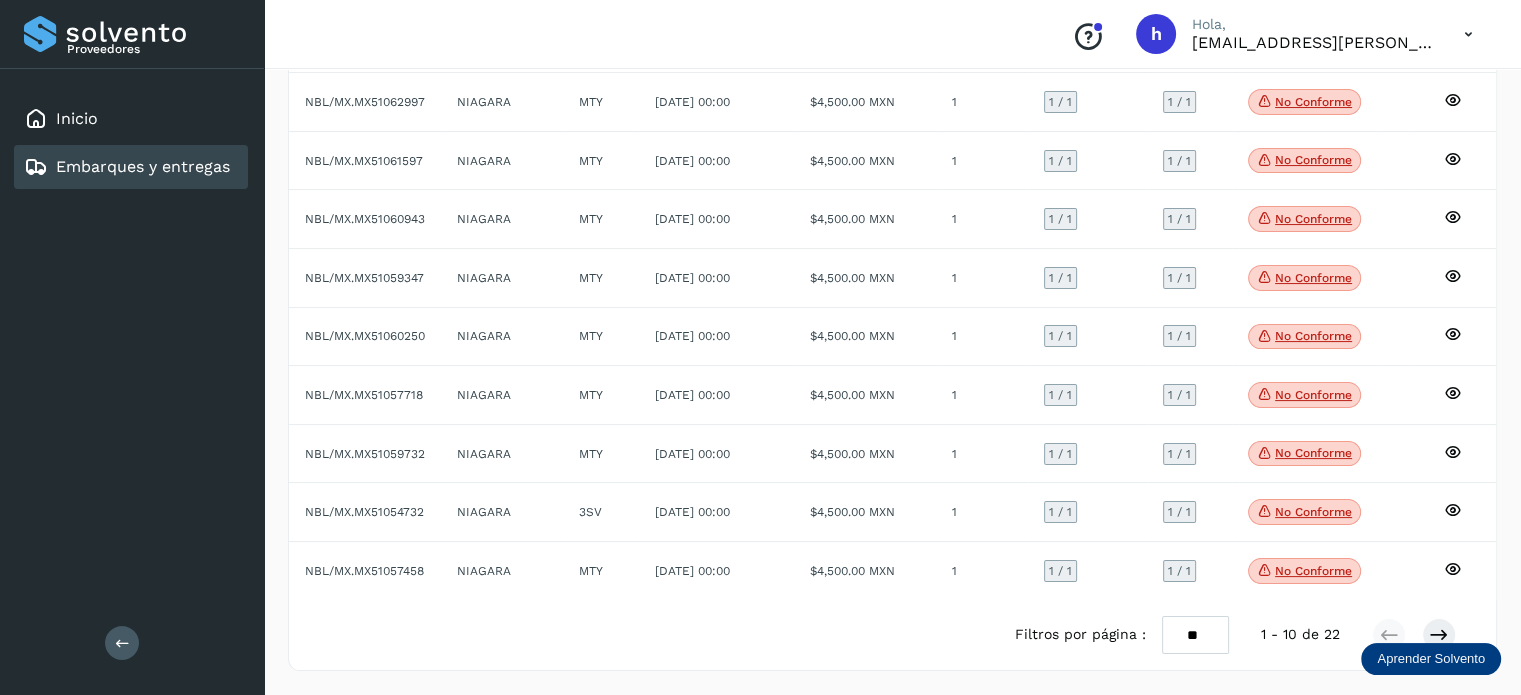 scroll, scrollTop: 0, scrollLeft: 0, axis: both 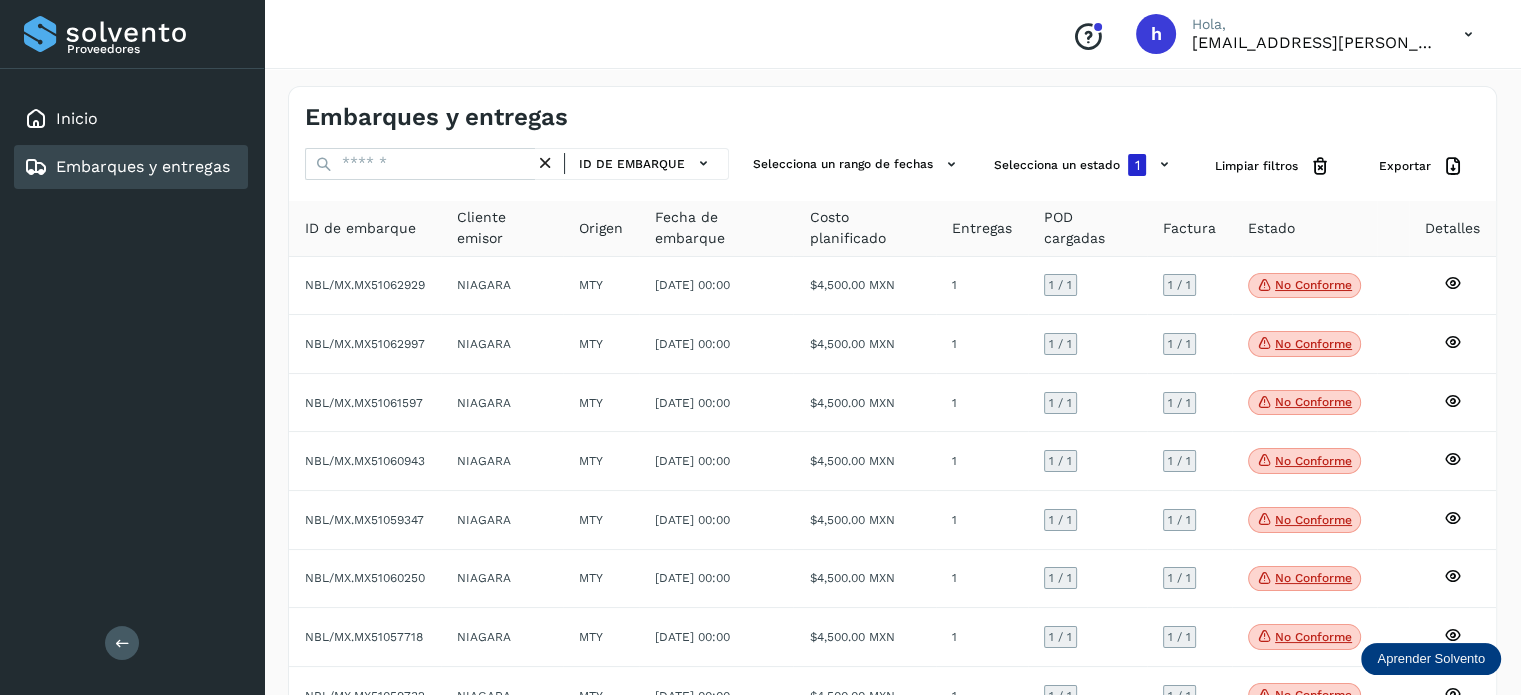 click on "Embarques y entregas" at bounding box center [599, 117] 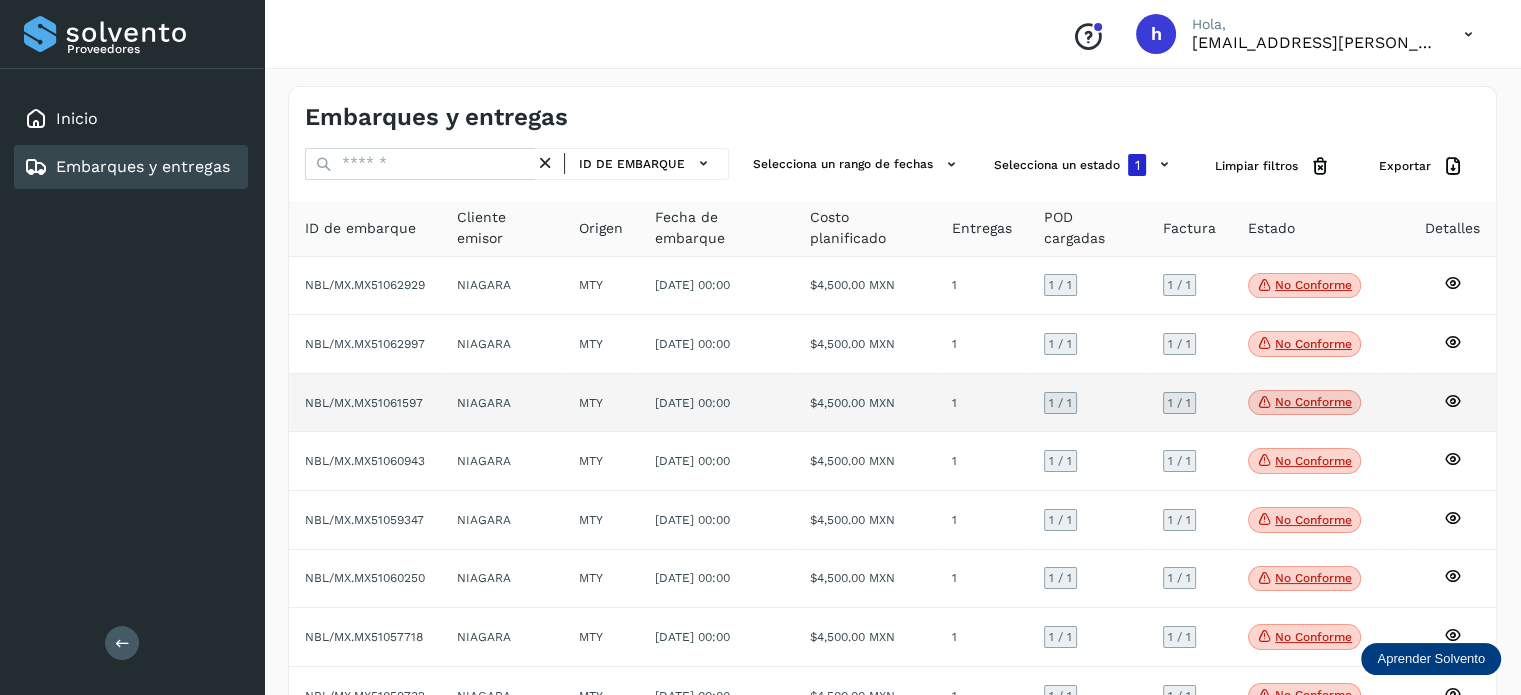 click on "No conforme" 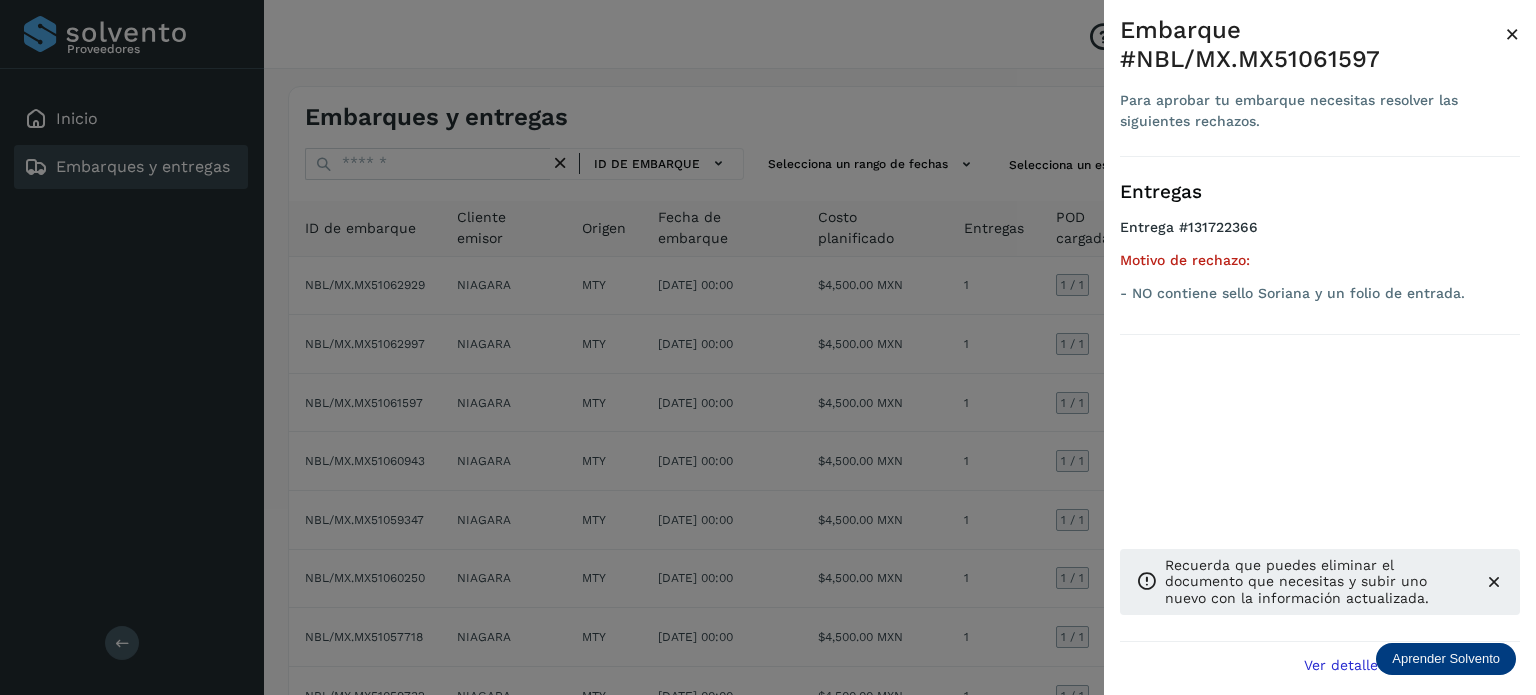 click on "×" at bounding box center (1512, 34) 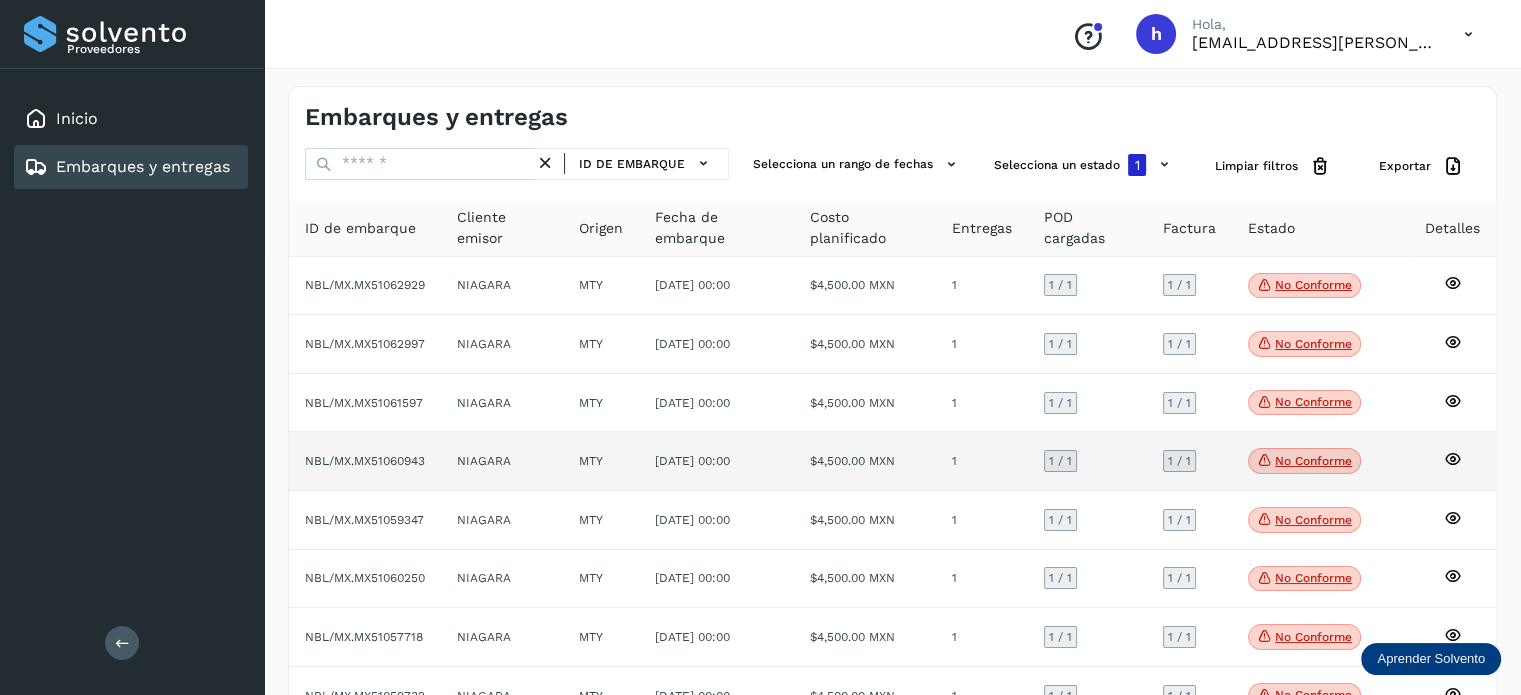 click on "No conforme" 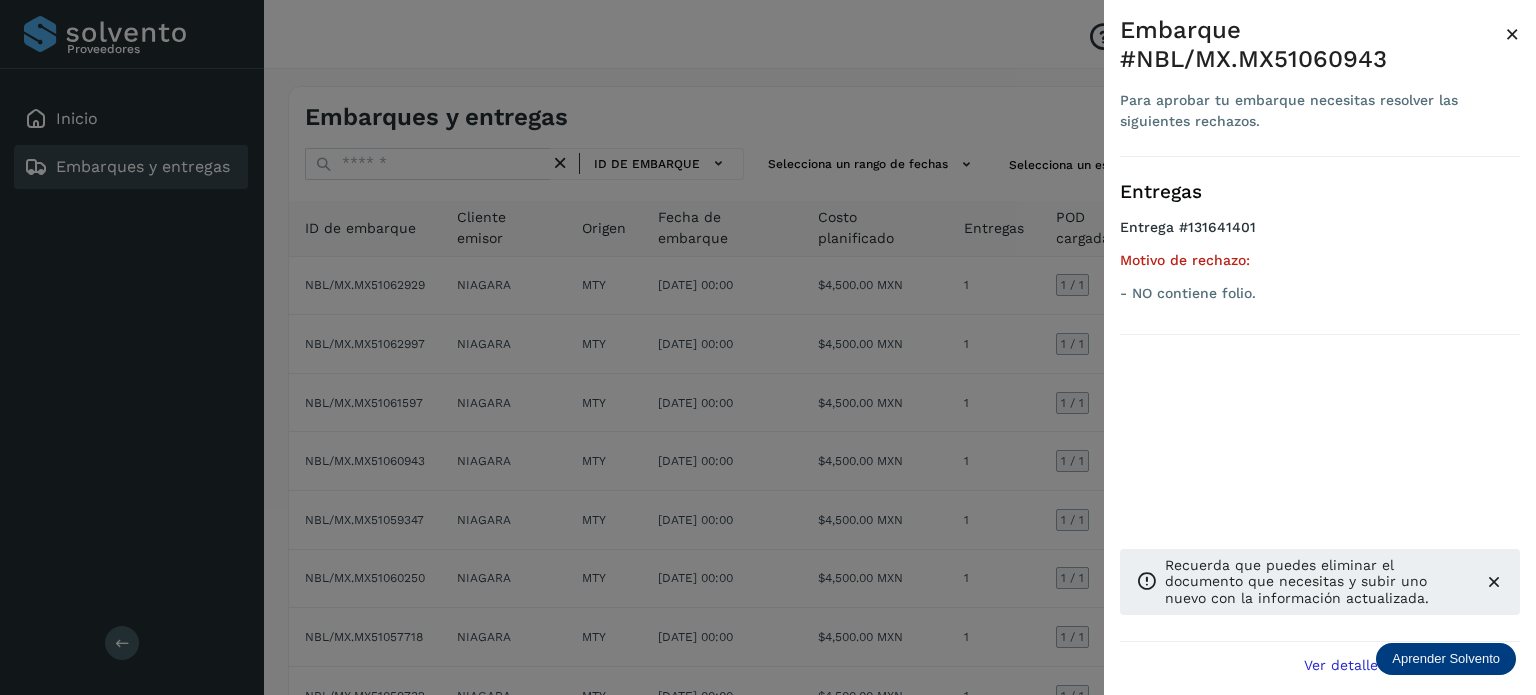 click on "×" at bounding box center [1512, 34] 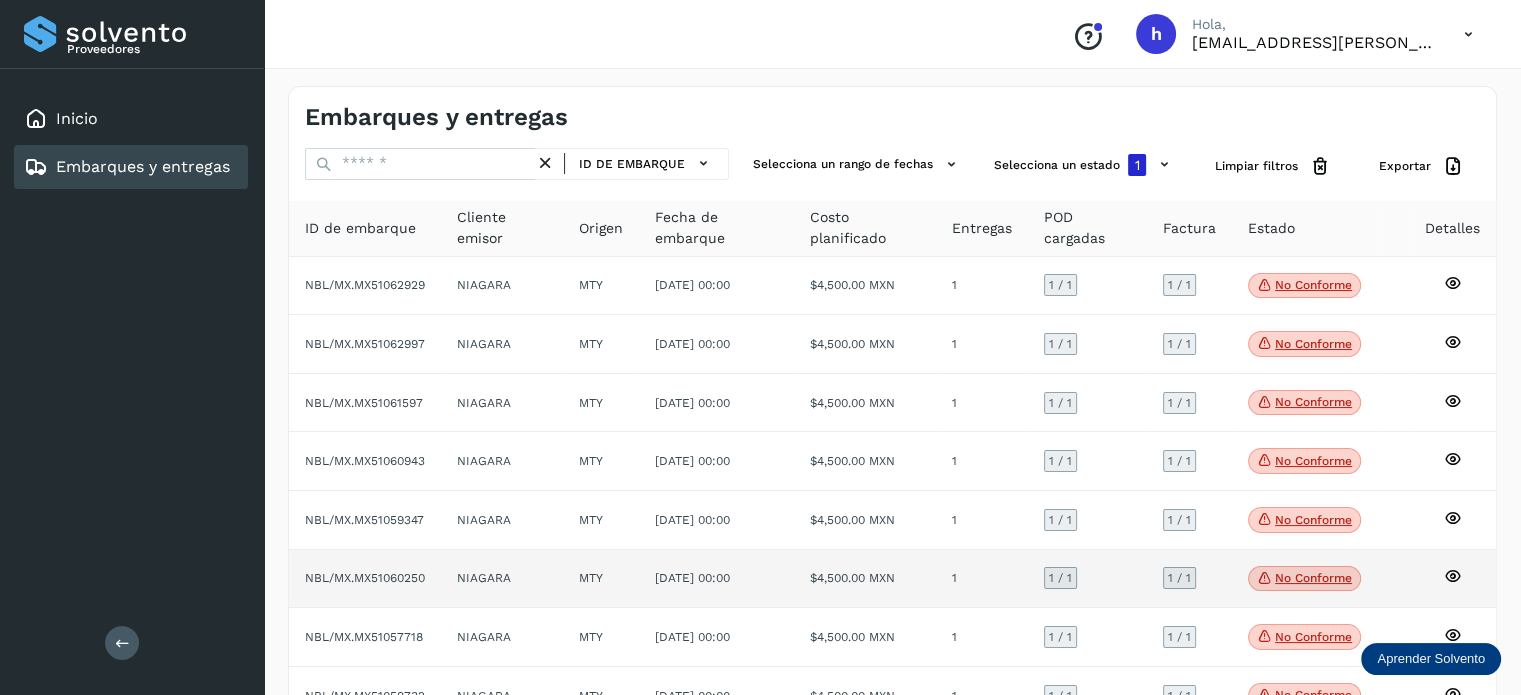 click on "No conforme" 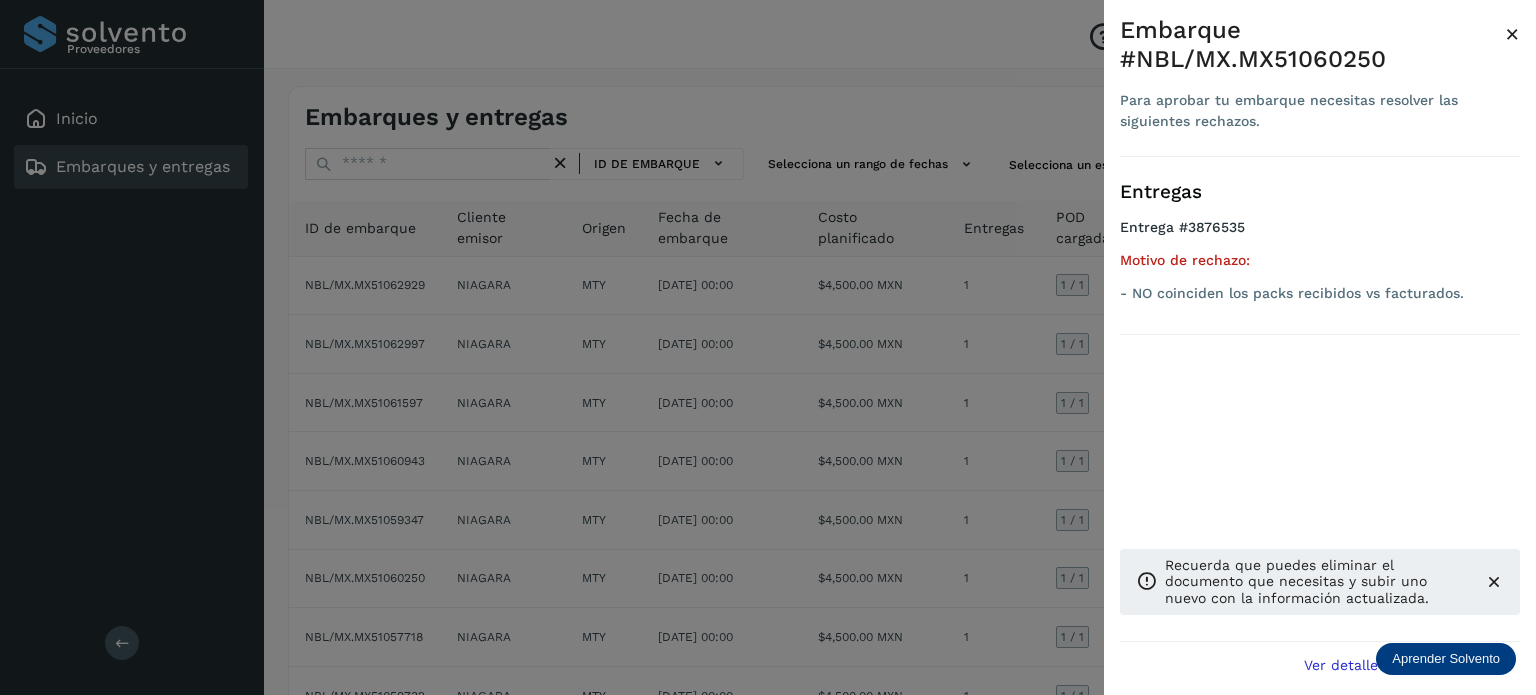 click on "×" at bounding box center [1512, 34] 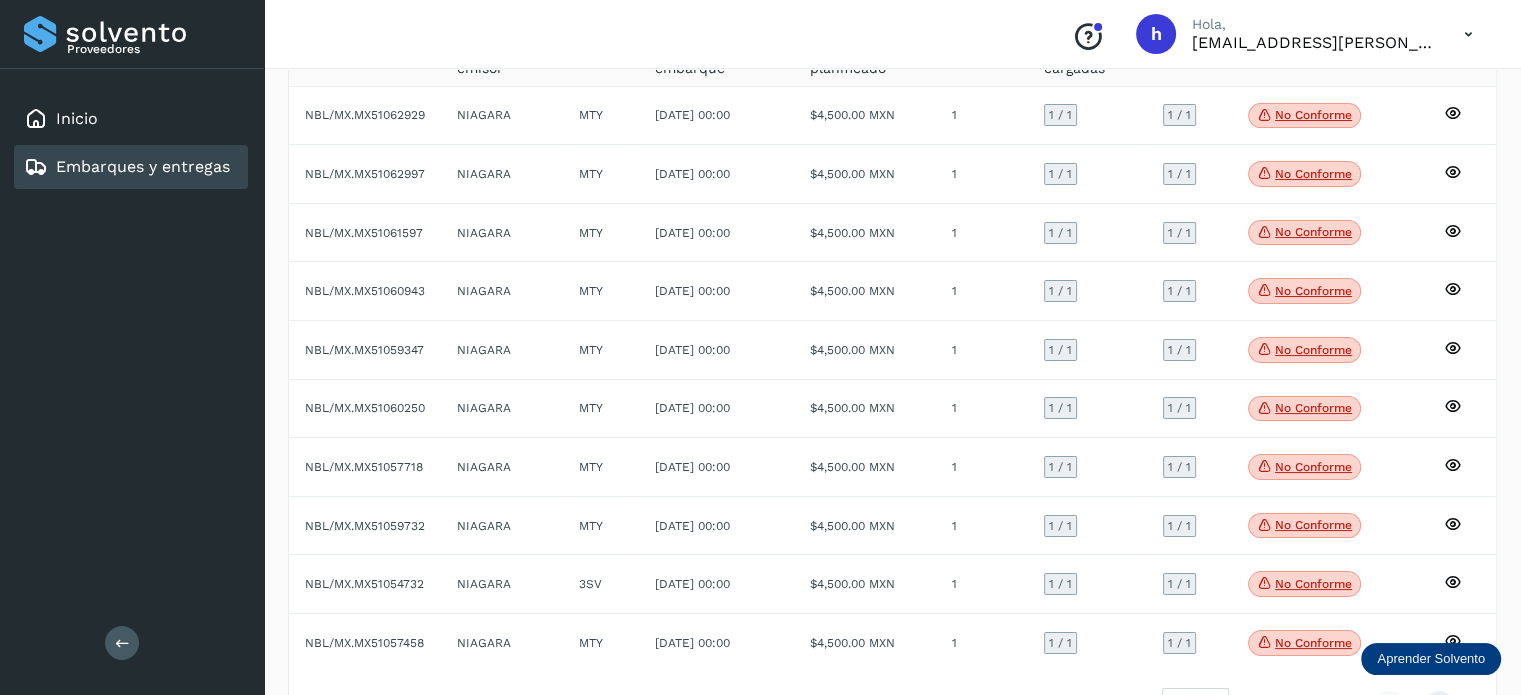 scroll, scrollTop: 243, scrollLeft: 0, axis: vertical 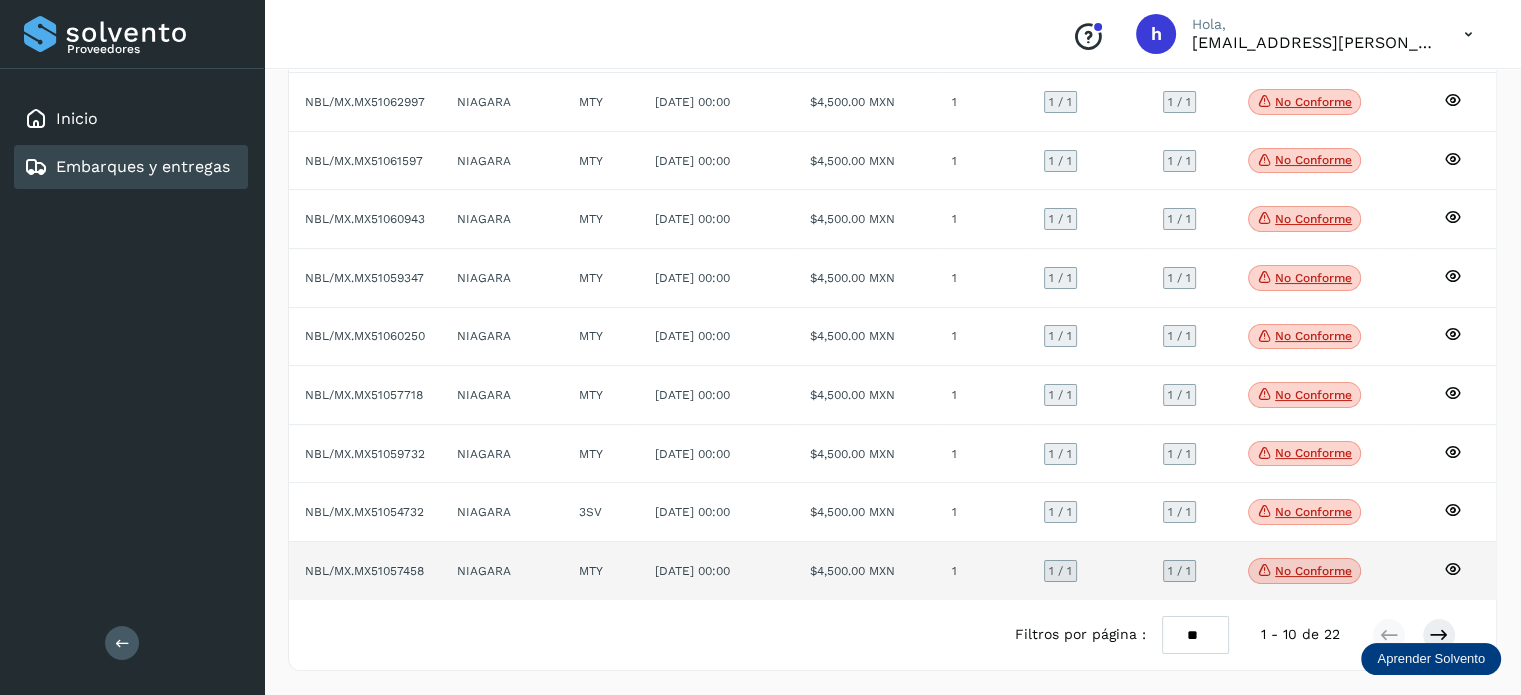 click on "No conforme" 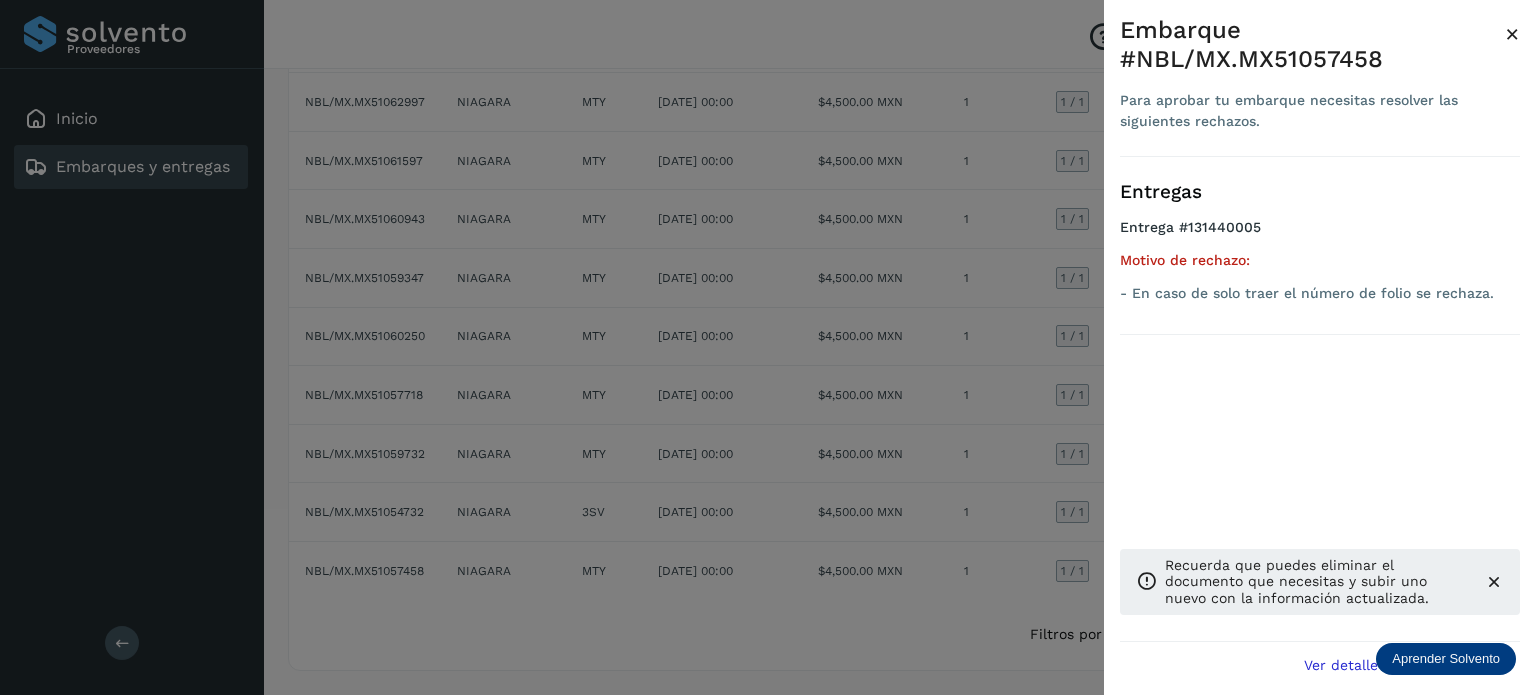 click on "Embarque #NBL/MX.MX51057458" at bounding box center (1312, 45) 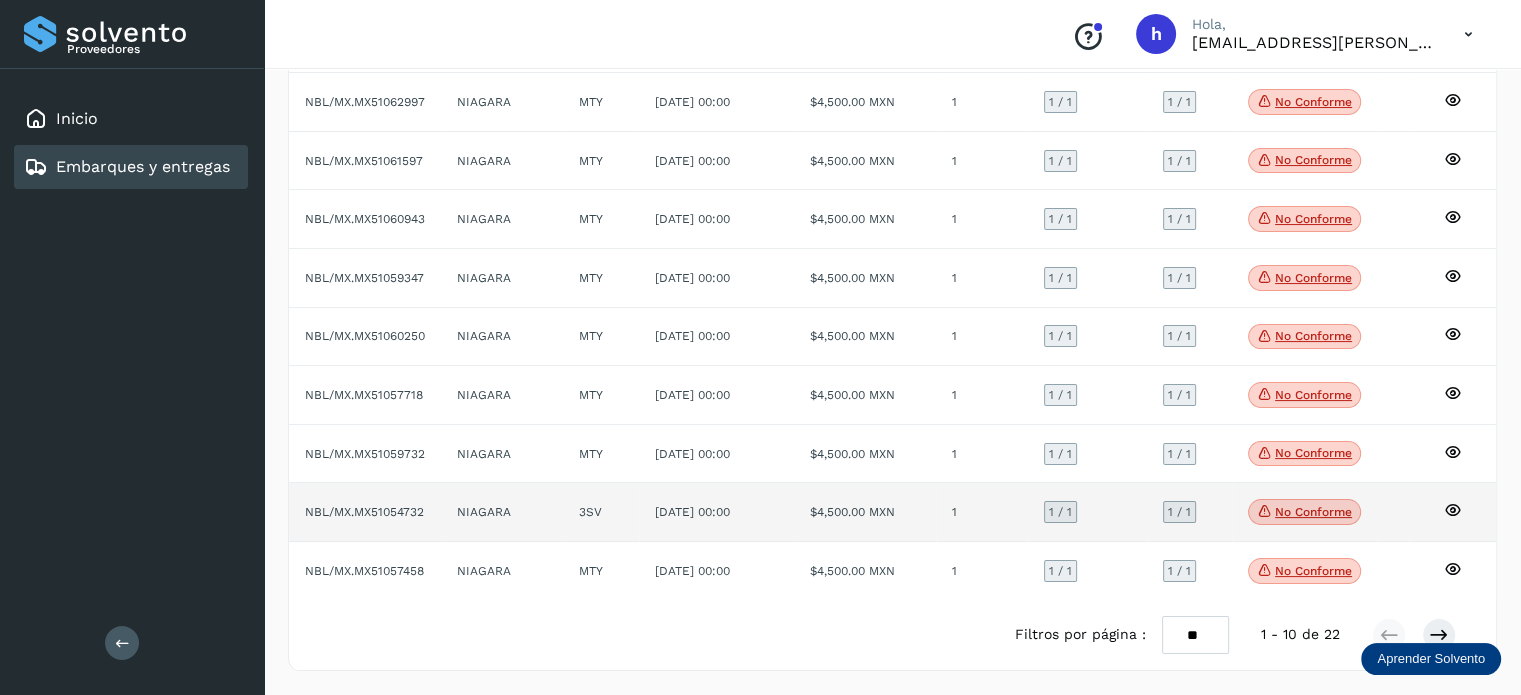 click on "No conforme
Verifica el estado de la factura o entregas asociadas a este embarque" 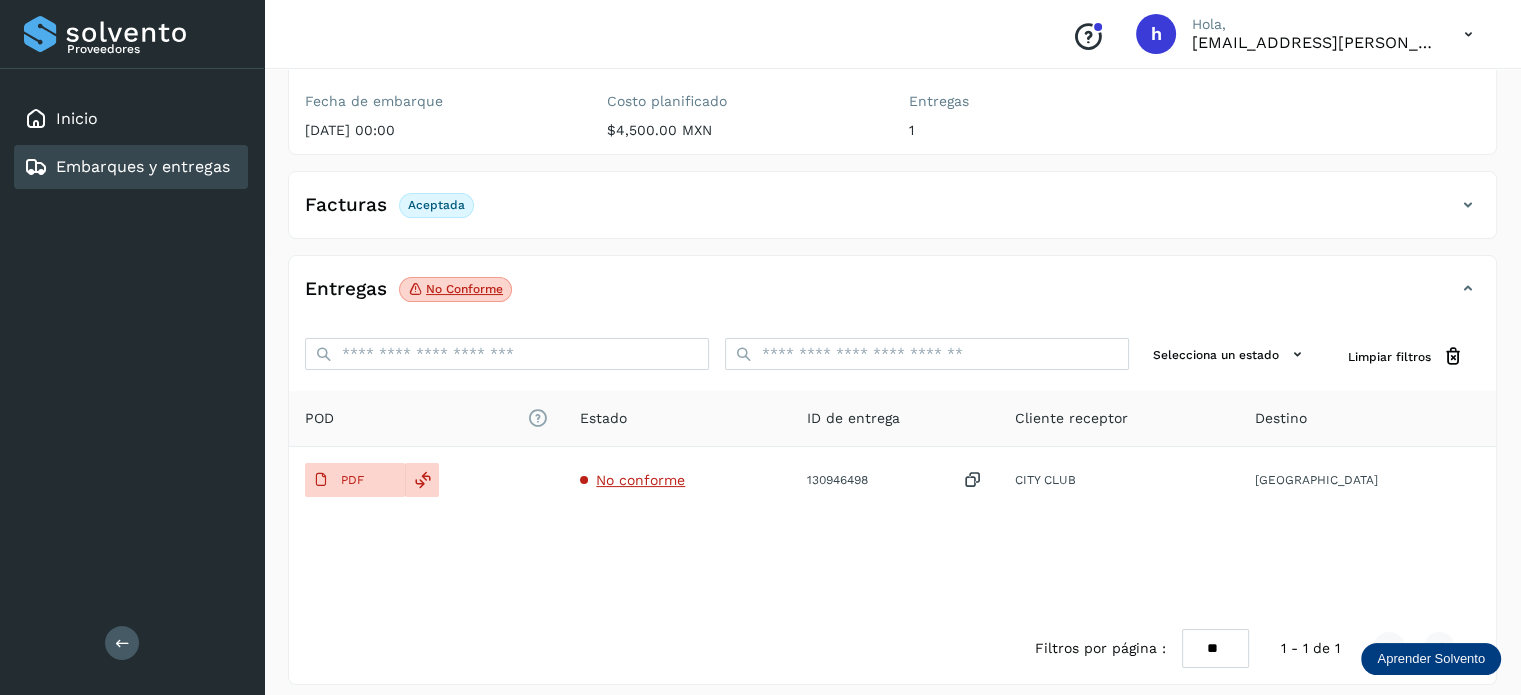scroll, scrollTop: 243, scrollLeft: 0, axis: vertical 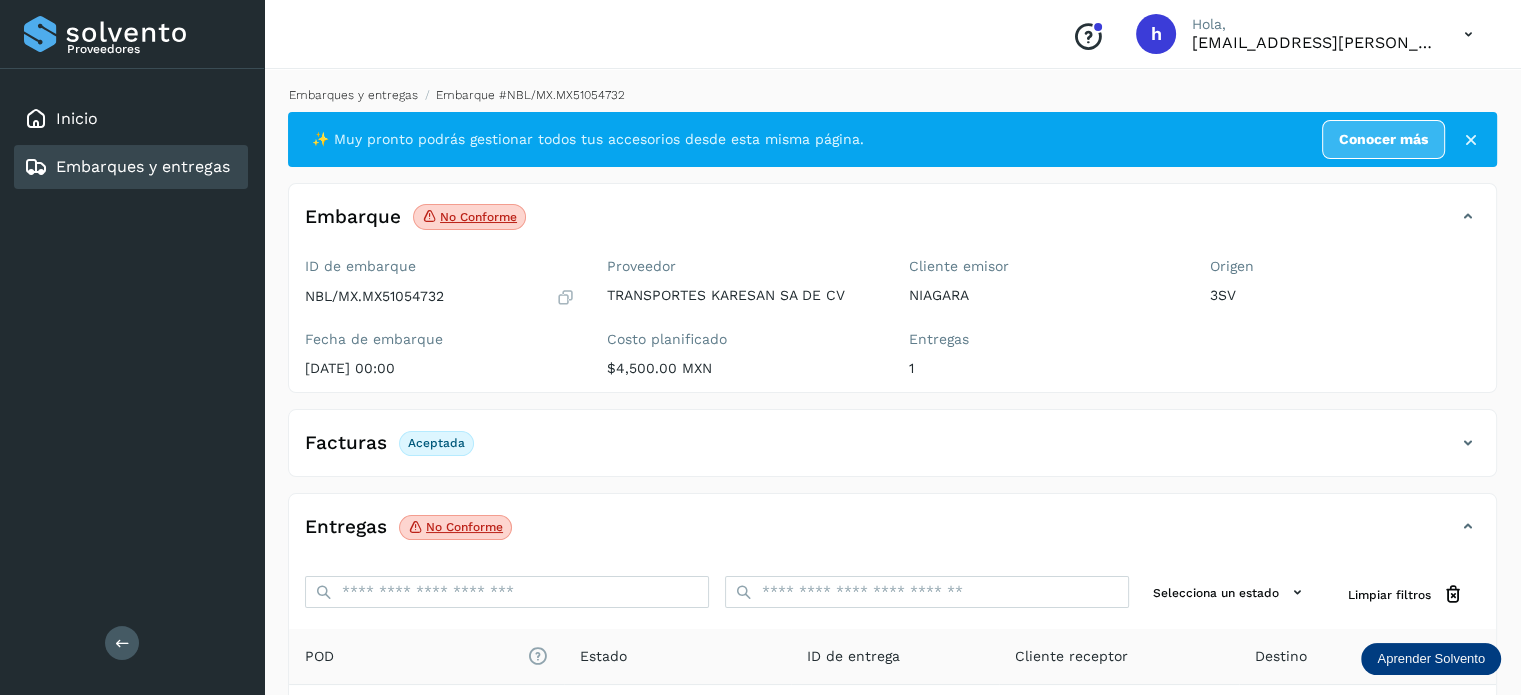 click on "Embarques y entregas" at bounding box center [353, 95] 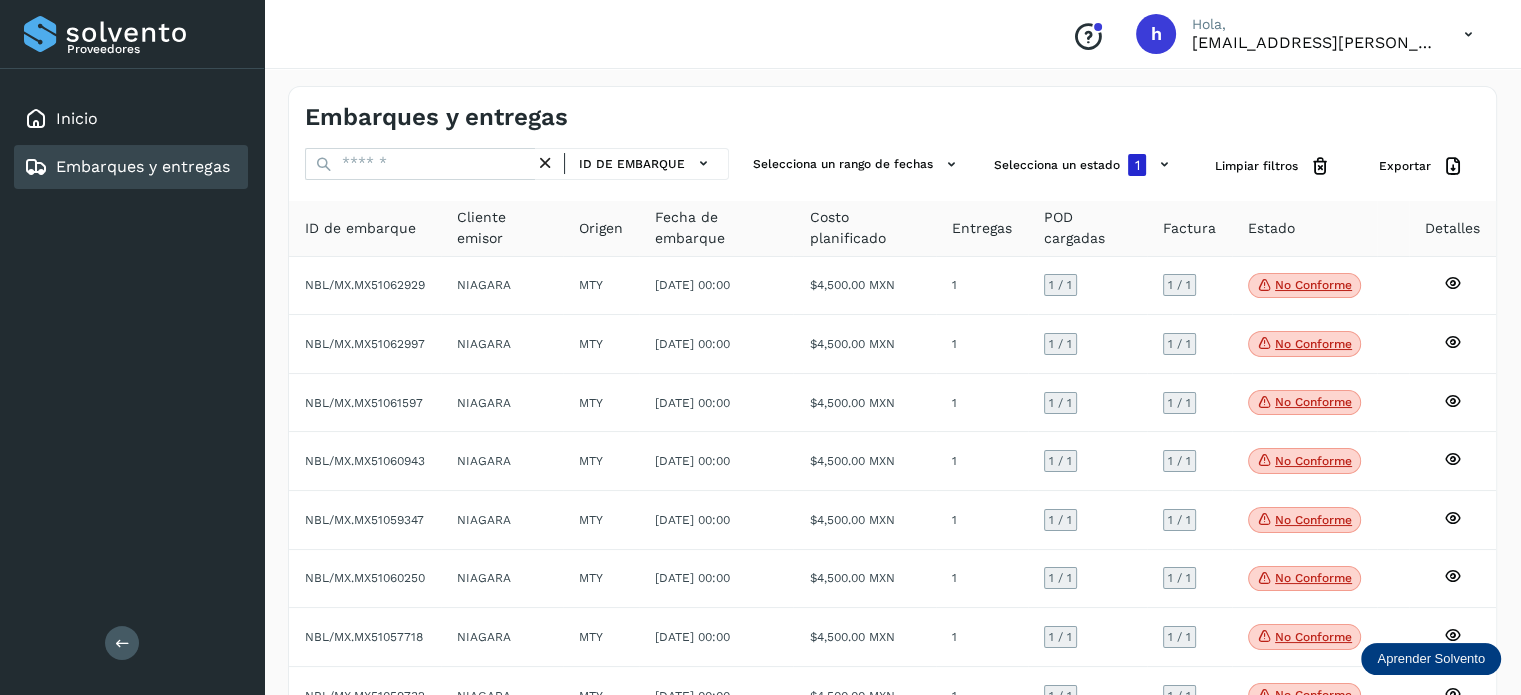 scroll, scrollTop: 243, scrollLeft: 0, axis: vertical 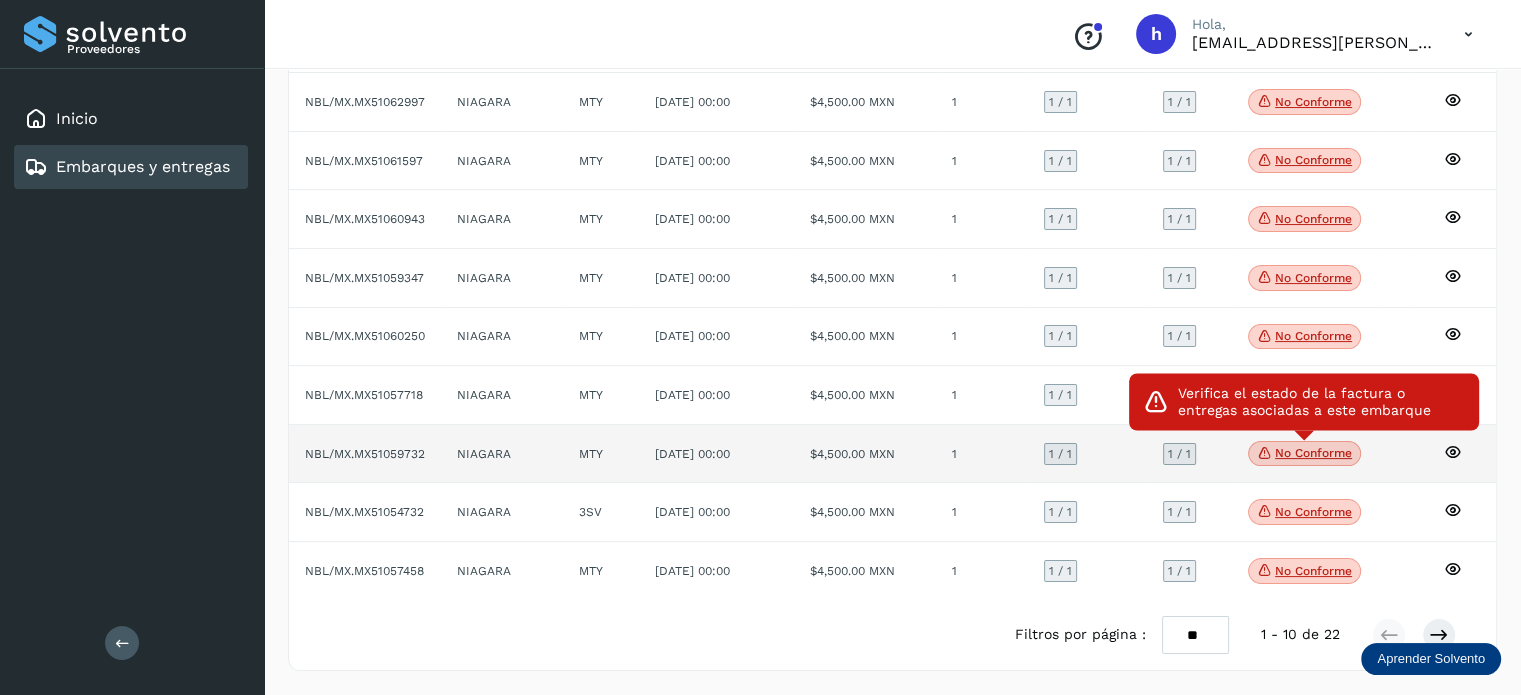 click on "No conforme" 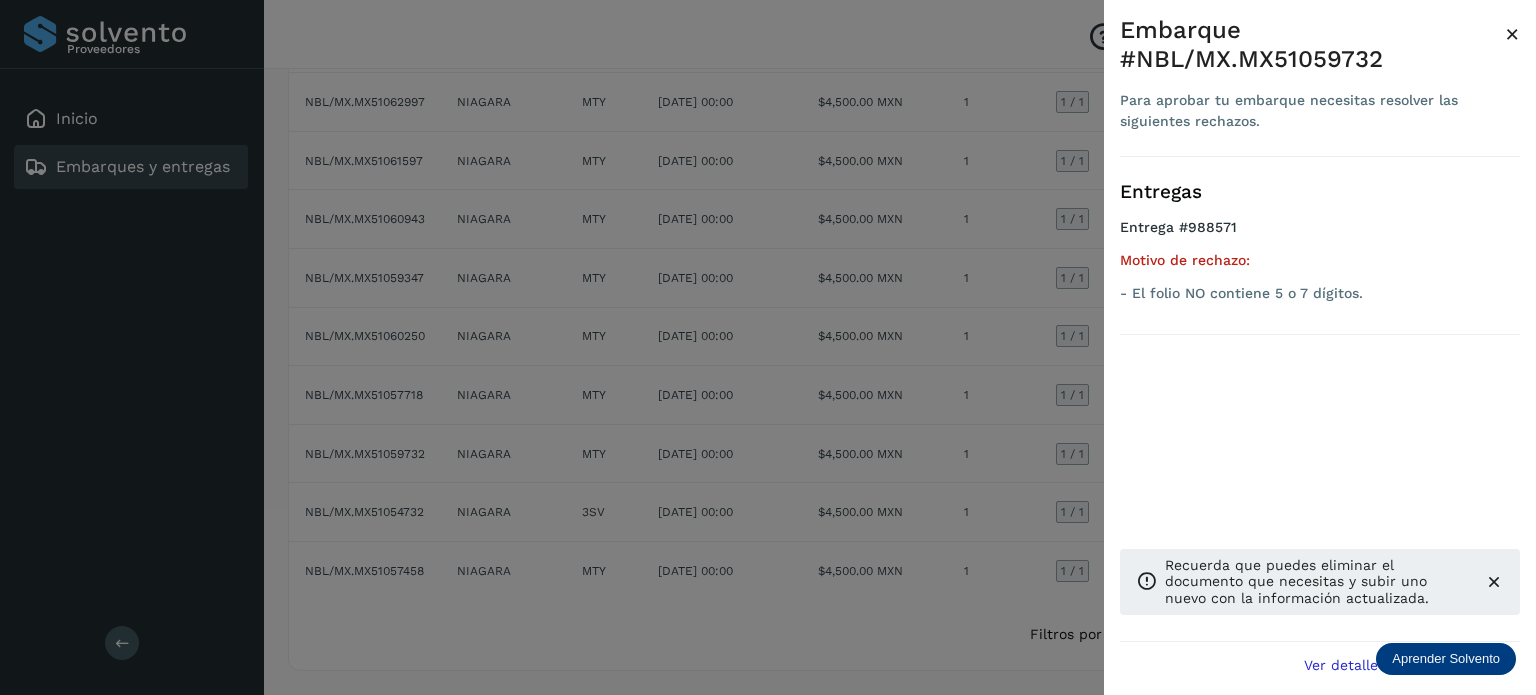 click on "×" at bounding box center [1512, 34] 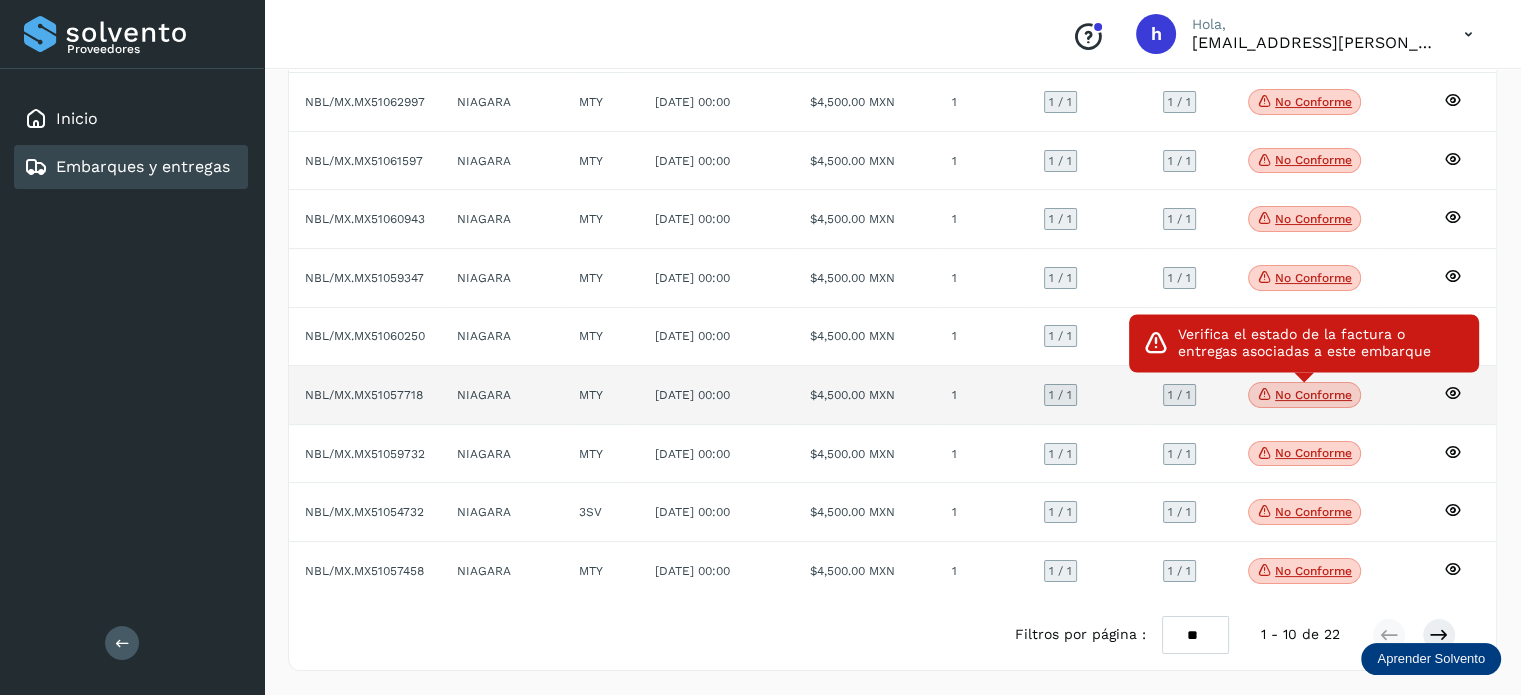 click on "No conforme" 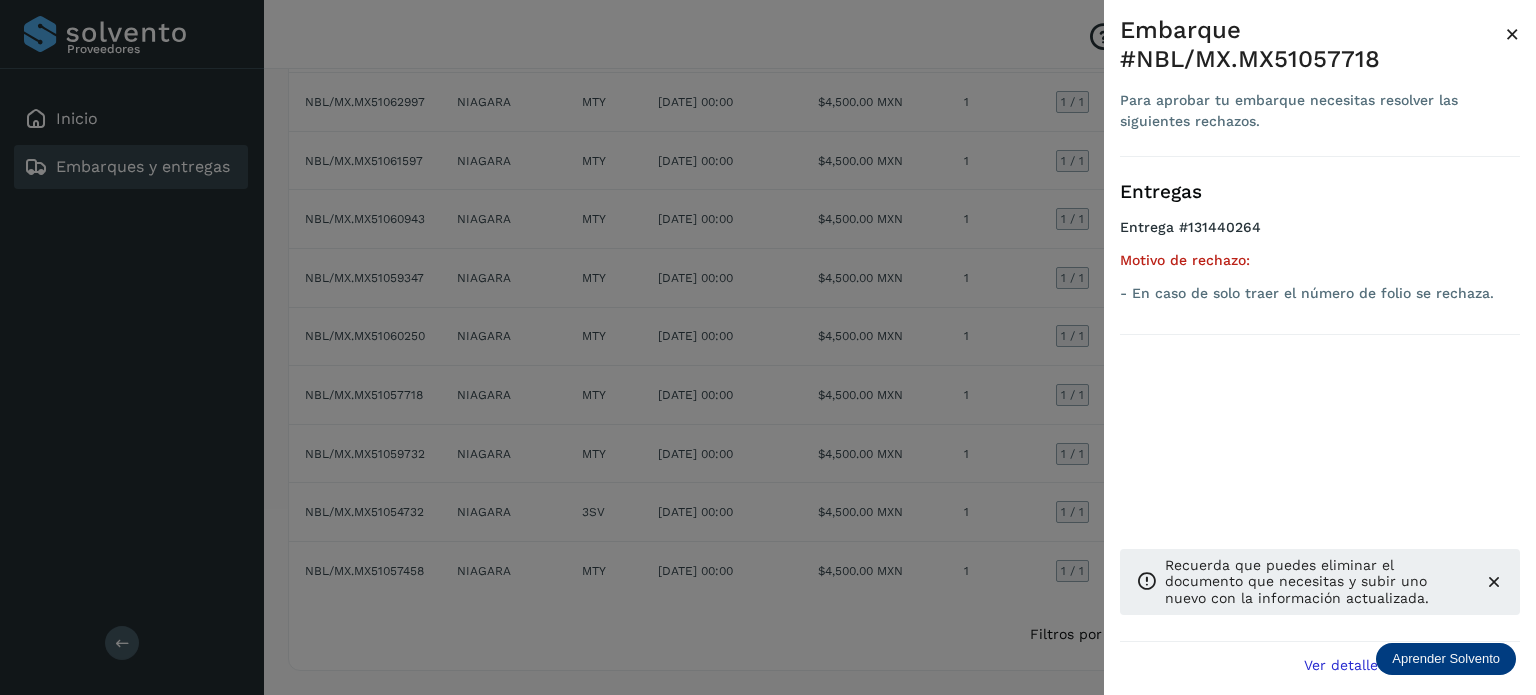 click on "×" at bounding box center (1512, 34) 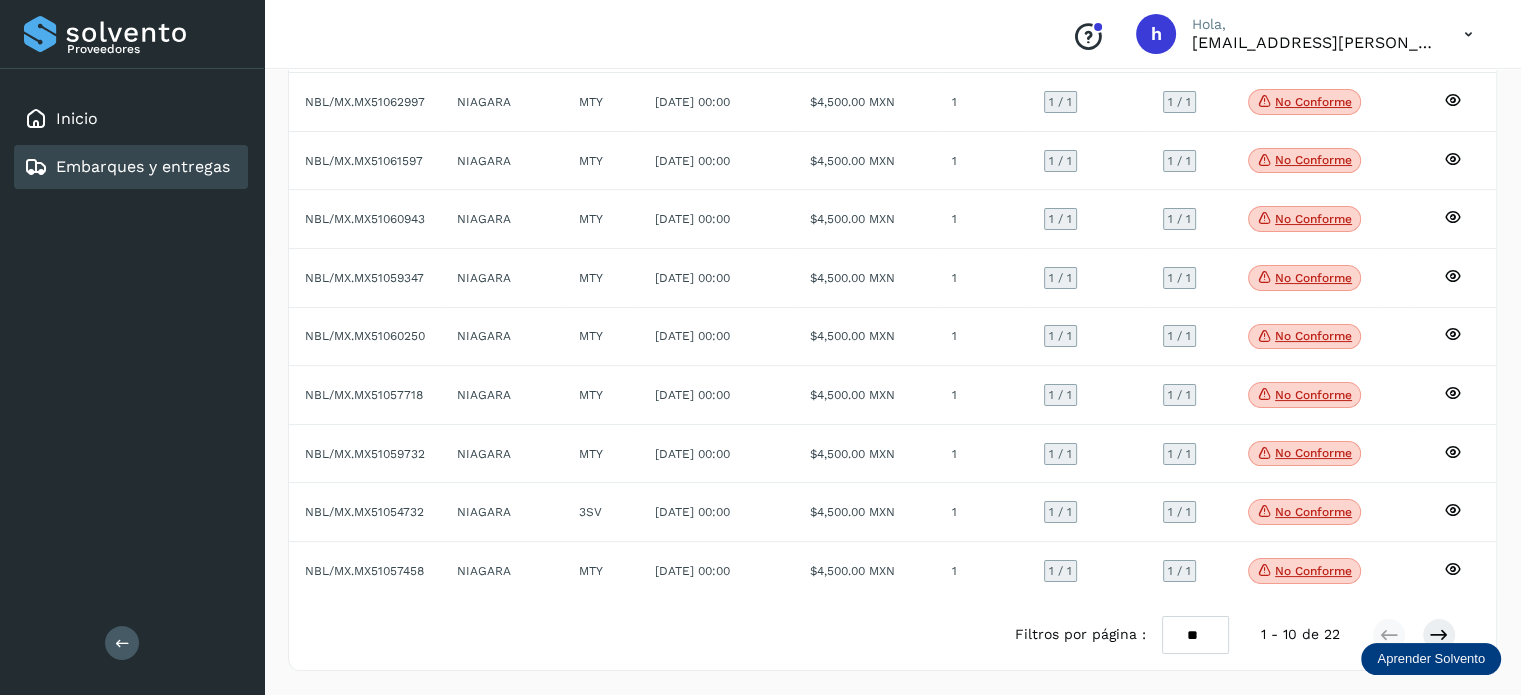 scroll, scrollTop: 0, scrollLeft: 0, axis: both 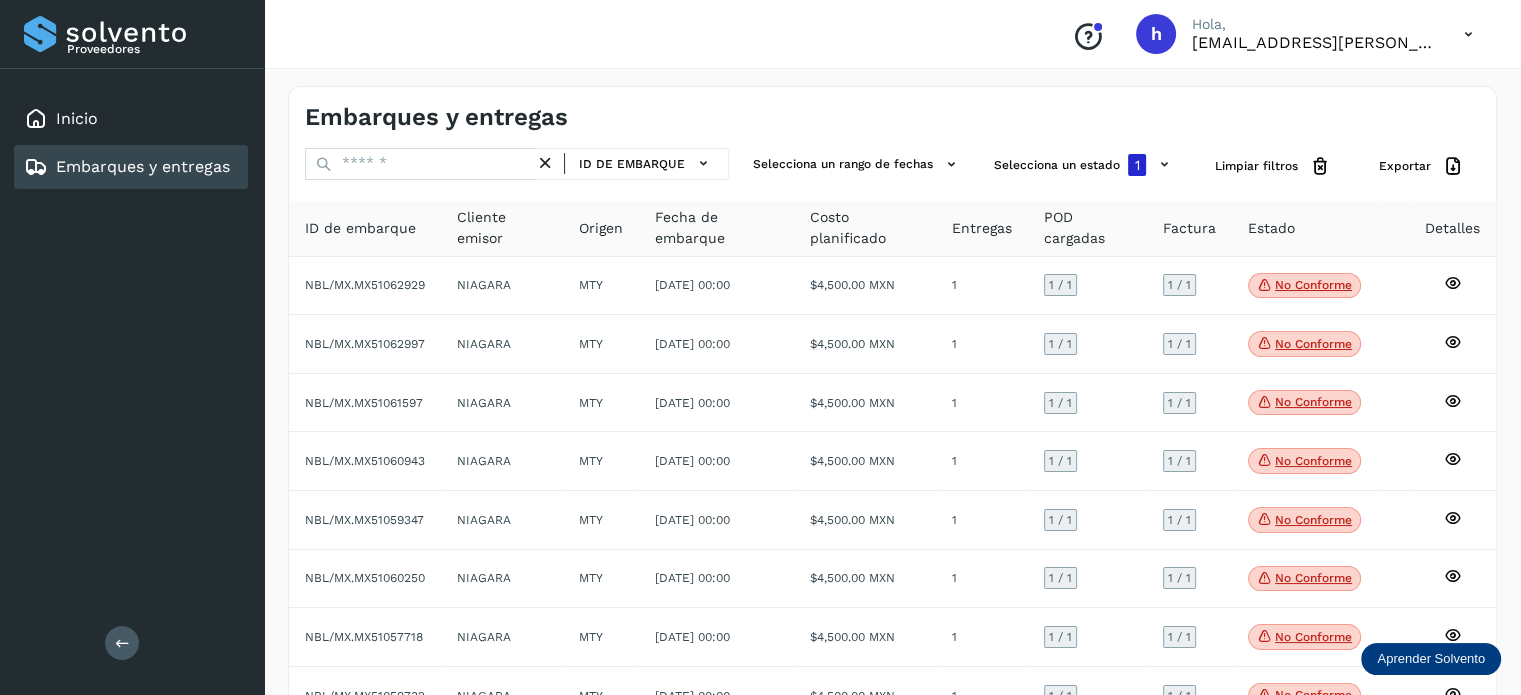 click on "Embarques y entregas ID de embarque Selecciona un rango de fechas  Selecciona un estado 1 Limpiar filtros Exportar ID de embarque Cliente emisor Origen Fecha de embarque Costo planificado Entregas POD cargadas Factura Estado Detalles NBL/MX.MX51062929 NIAGARA MTY [DATE] 00:00  $4,500.00 MXN  1 1  / 1 1 / 1 No conforme
Verifica el estado de la factura o entregas asociadas a este embarque
NBL/MX.MX51062997 NIAGARA MTY [DATE] 00:00  $4,500.00 MXN  1 1  / 1 1 / 1 No conforme
Verifica el estado de la factura o entregas asociadas a este embarque
NBL/MX.MX51061597 NIAGARA MTY [DATE] 00:00  $4,500.00 MXN  1 1  / 1 1 / 1 No conforme
Verifica el estado de la factura o entregas asociadas a este embarque
NBL/MX.MX51060943 NIAGARA MTY [DATE] 00:00  $4,500.00 MXN  1 1  / 1 1 / 1 No conforme
[GEOGRAPHIC_DATA]" at bounding box center [892, 499] 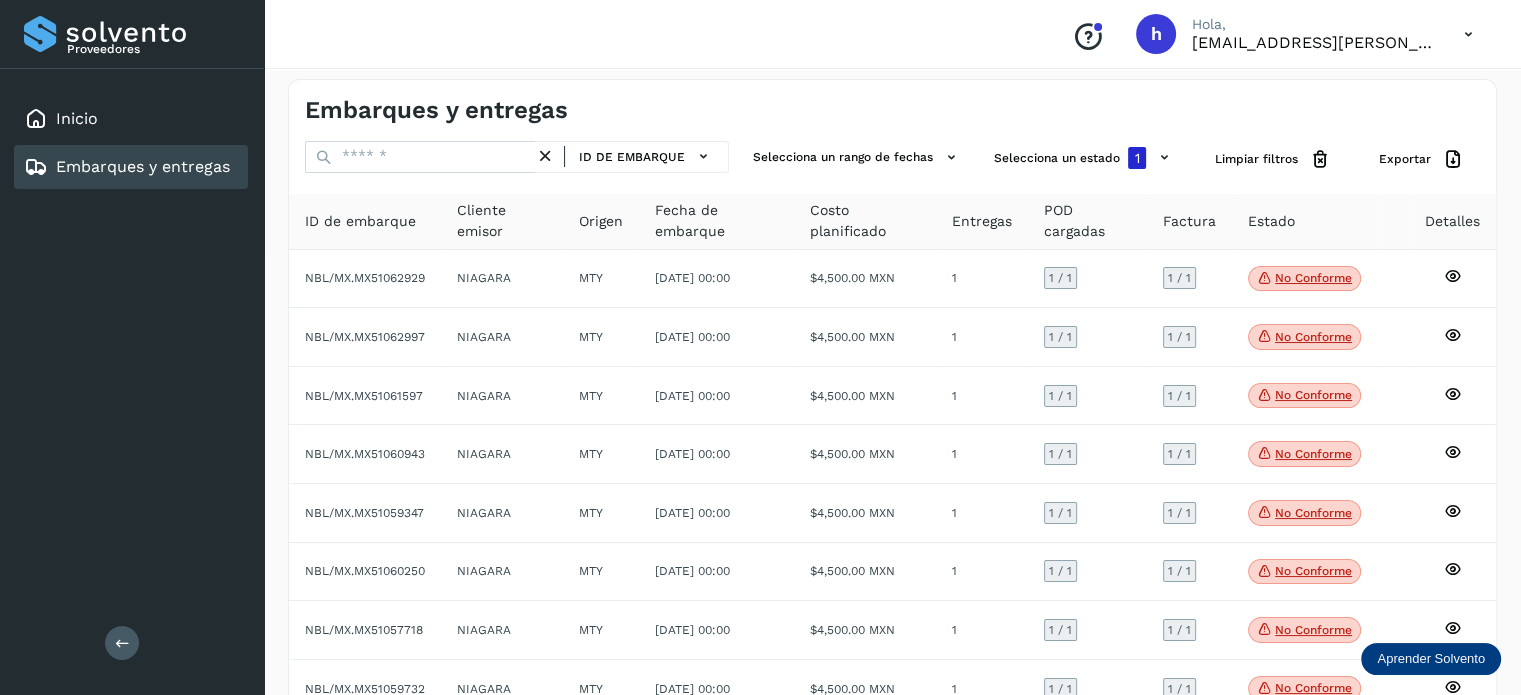 scroll, scrollTop: 0, scrollLeft: 0, axis: both 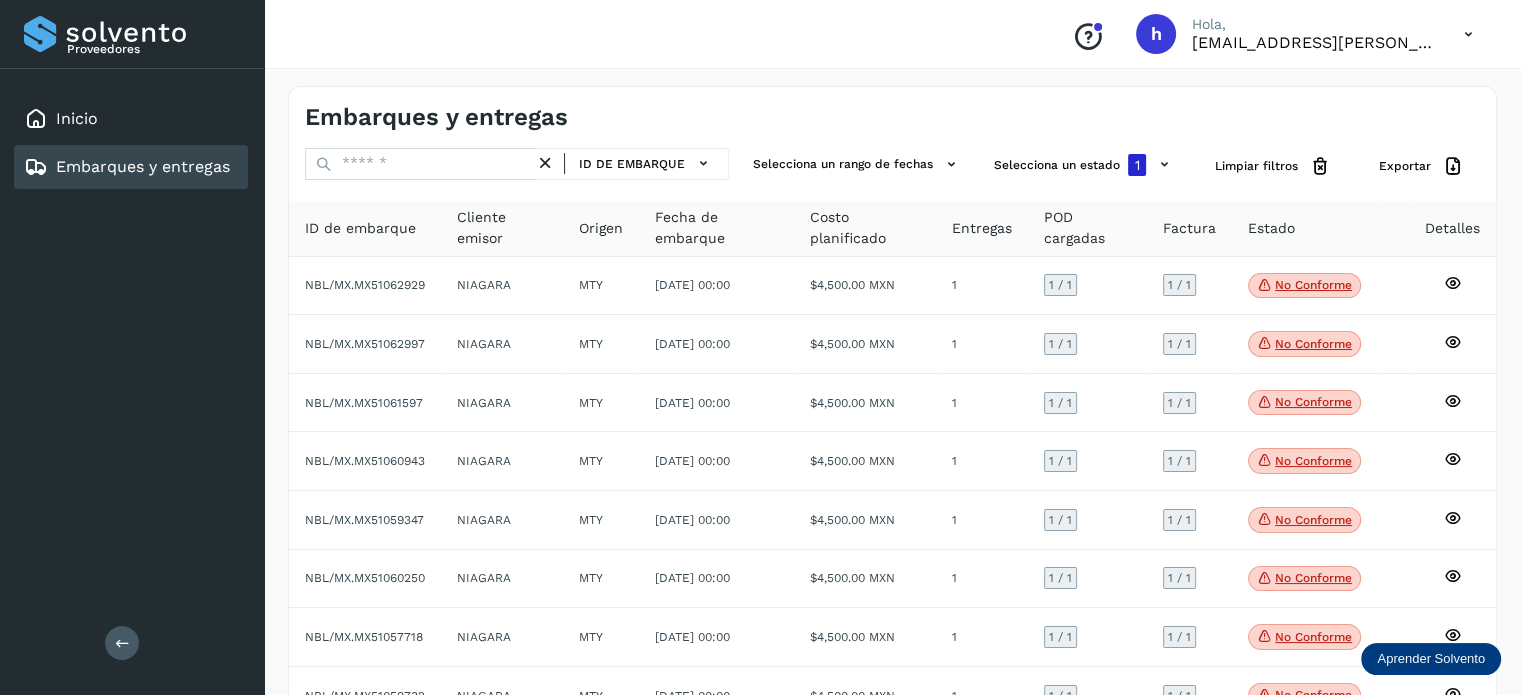 click on "Embarques y entregas" at bounding box center [599, 117] 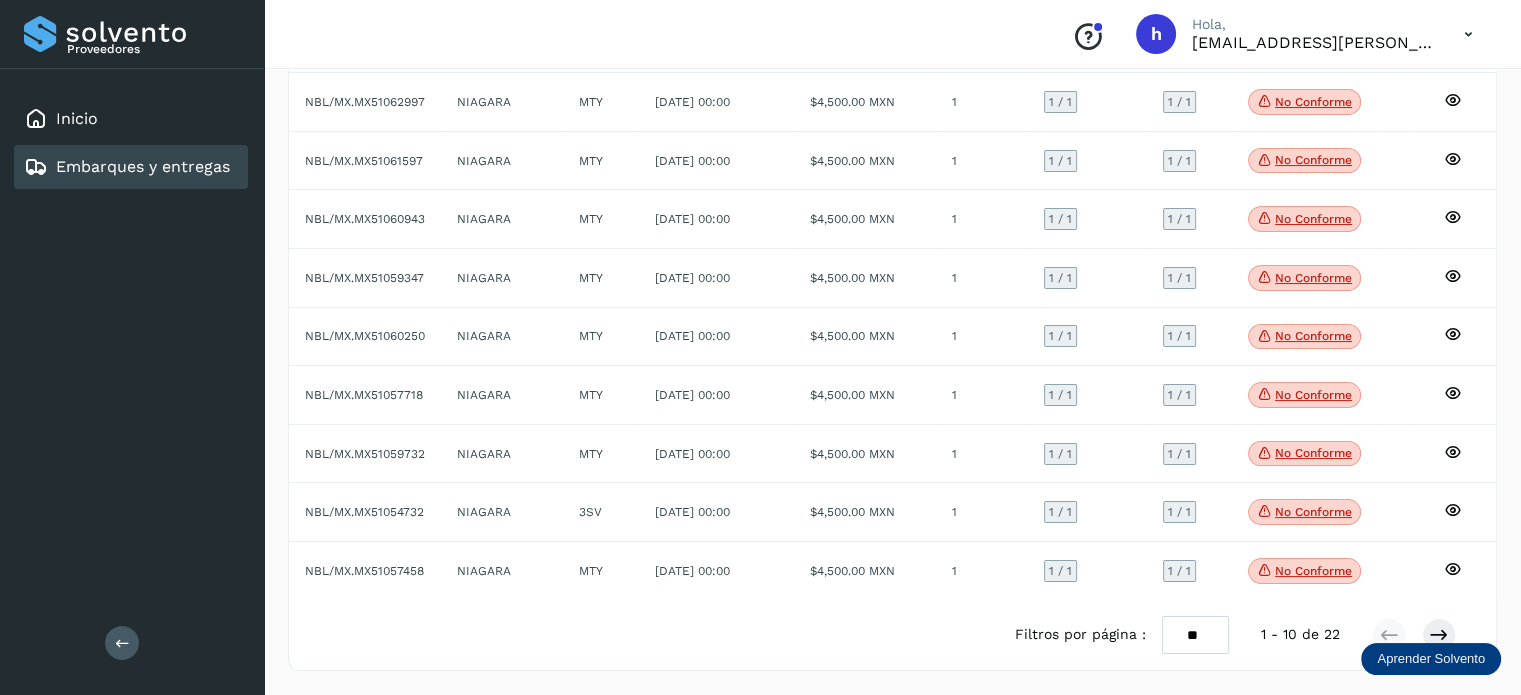 scroll, scrollTop: 0, scrollLeft: 0, axis: both 